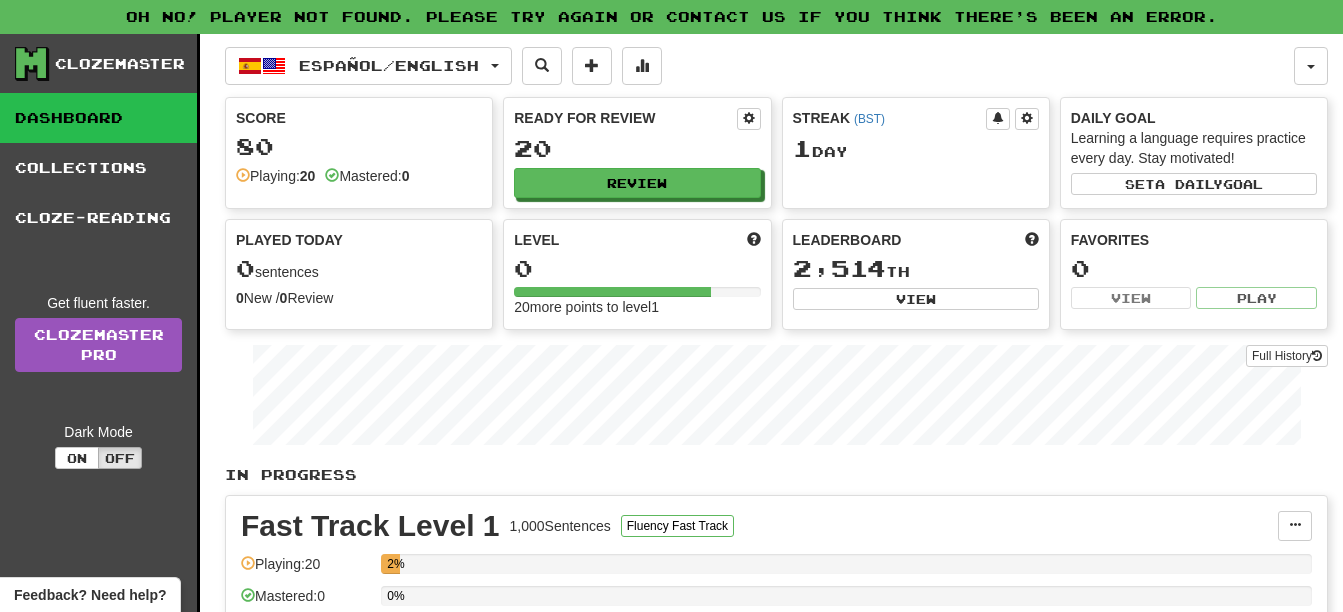 scroll, scrollTop: 0, scrollLeft: 0, axis: both 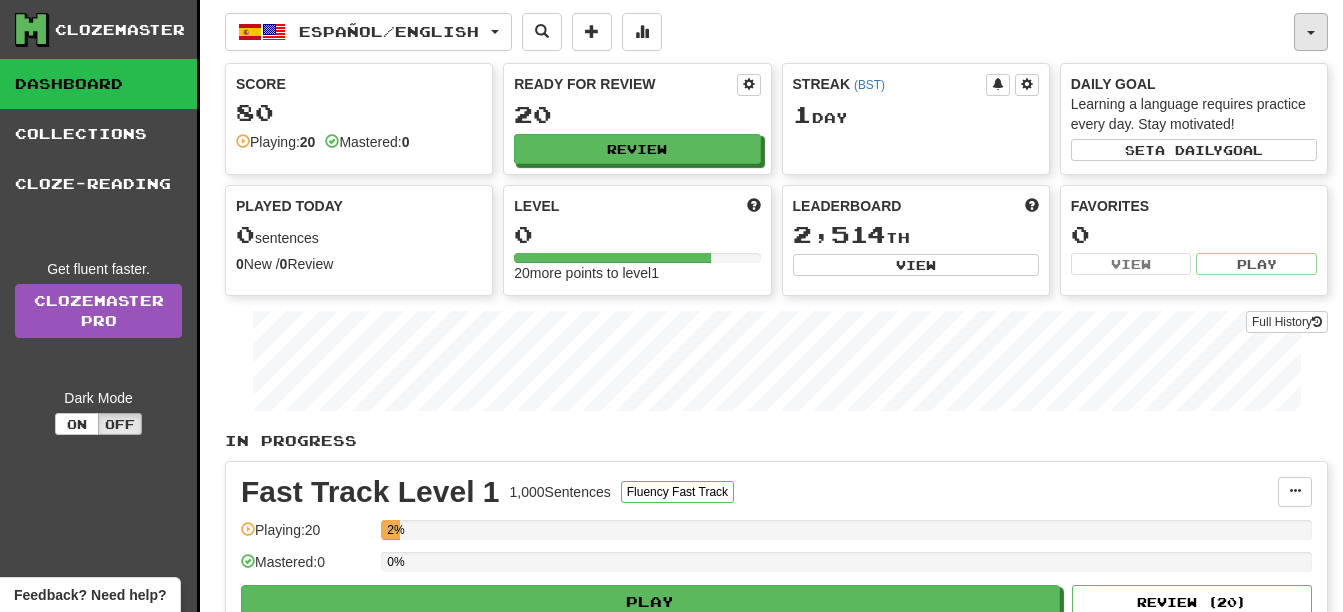 click at bounding box center [1311, 32] 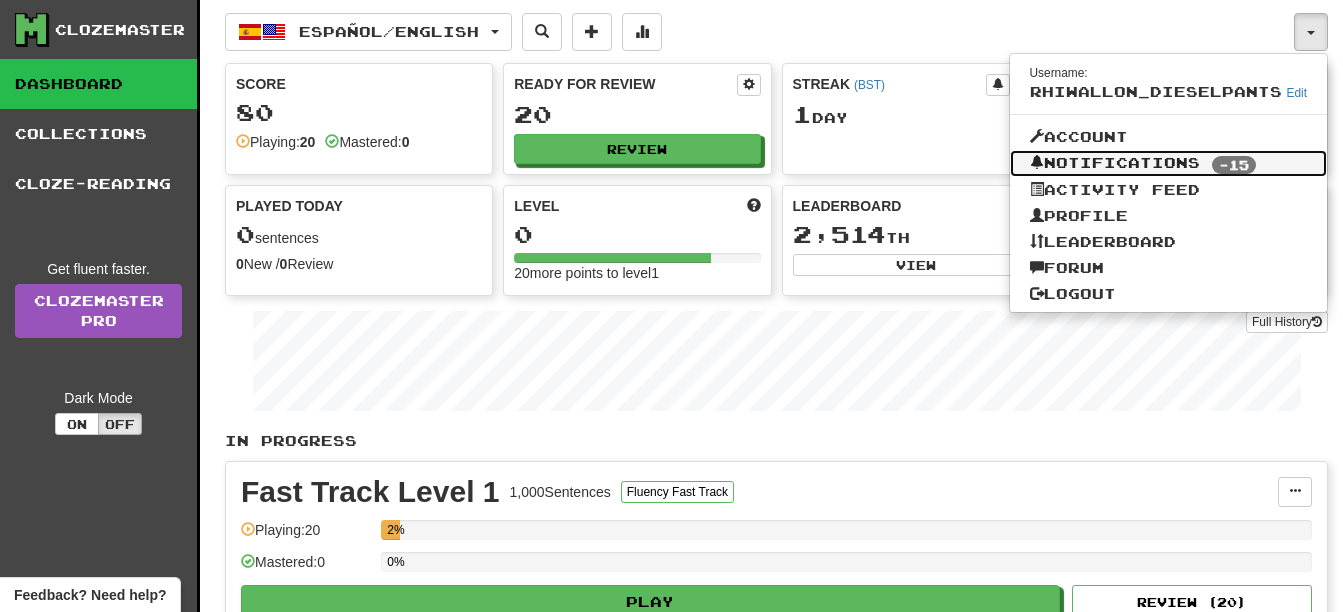 click on "Notifications -15" at bounding box center [1169, 164] 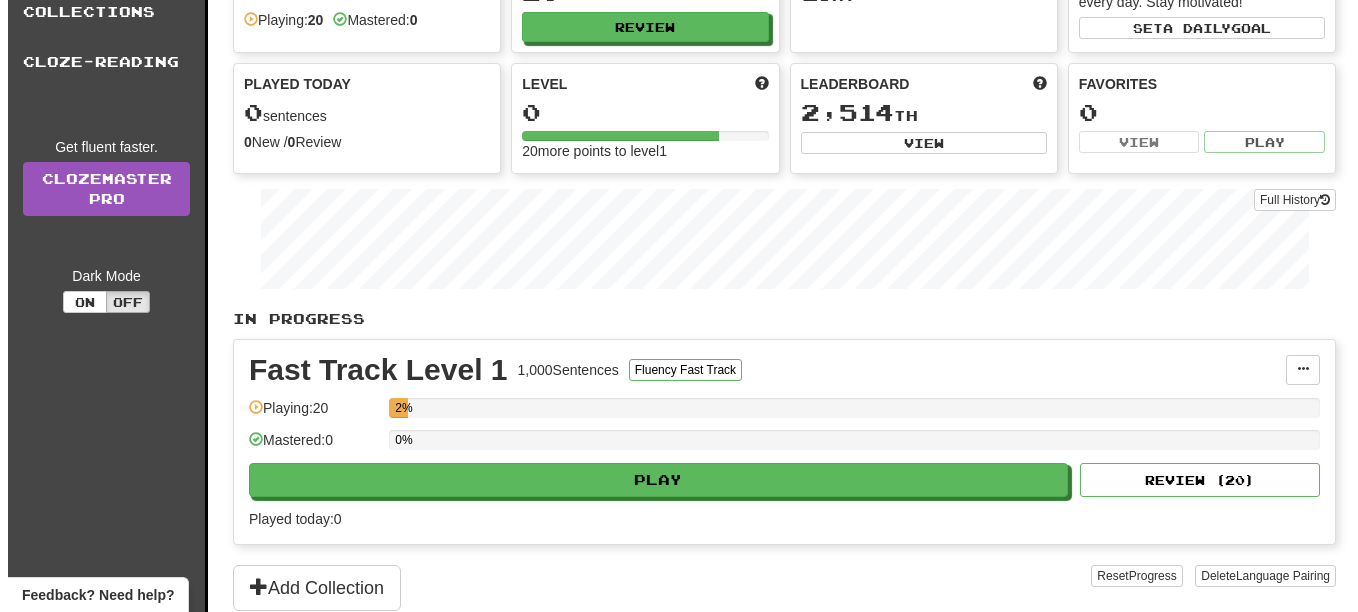 scroll, scrollTop: 160, scrollLeft: 0, axis: vertical 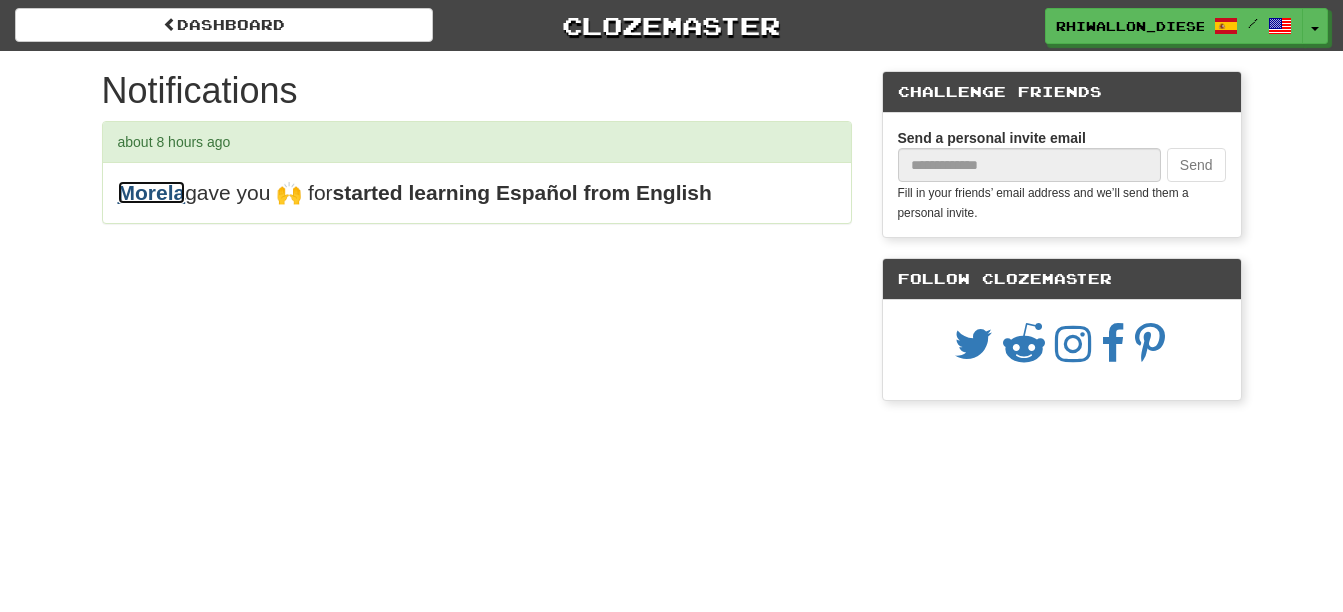 click on "Morela" at bounding box center (152, 192) 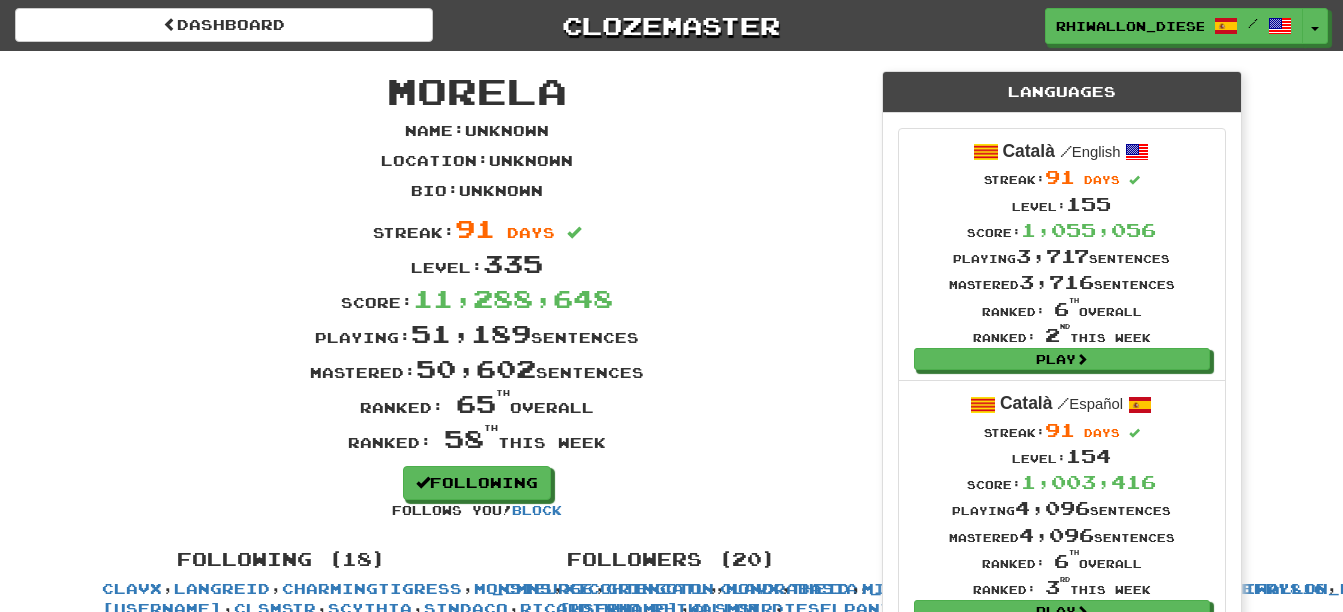scroll, scrollTop: 0, scrollLeft: 0, axis: both 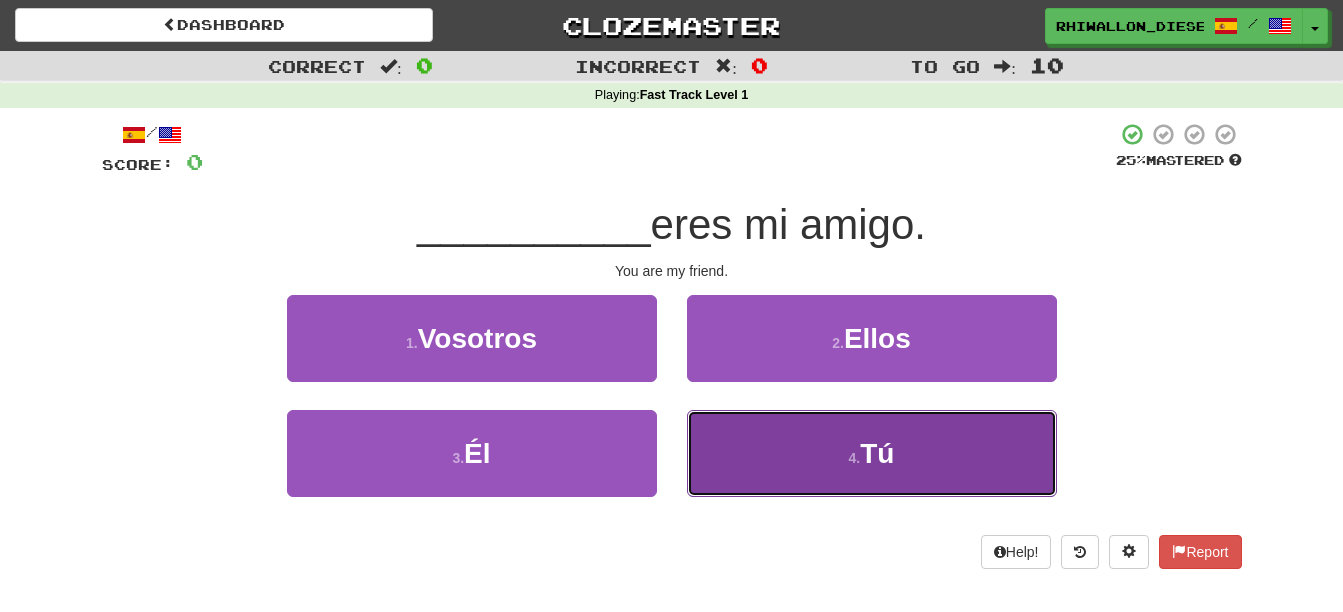 click on "4 .  Tú" at bounding box center [872, 453] 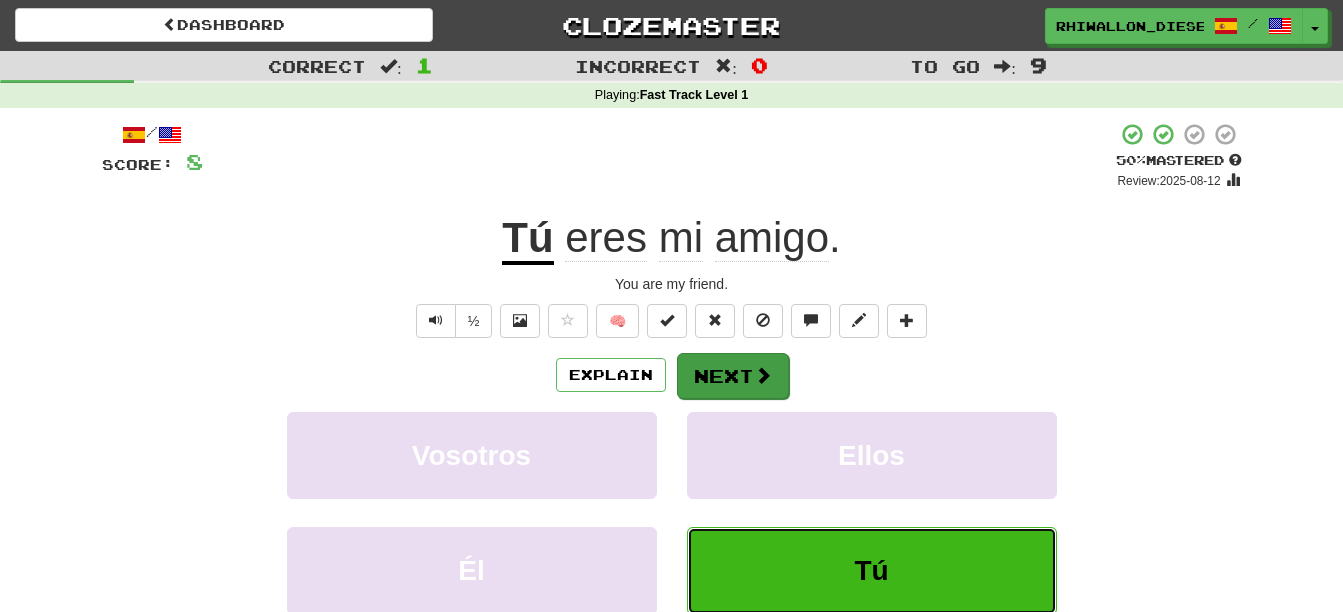type 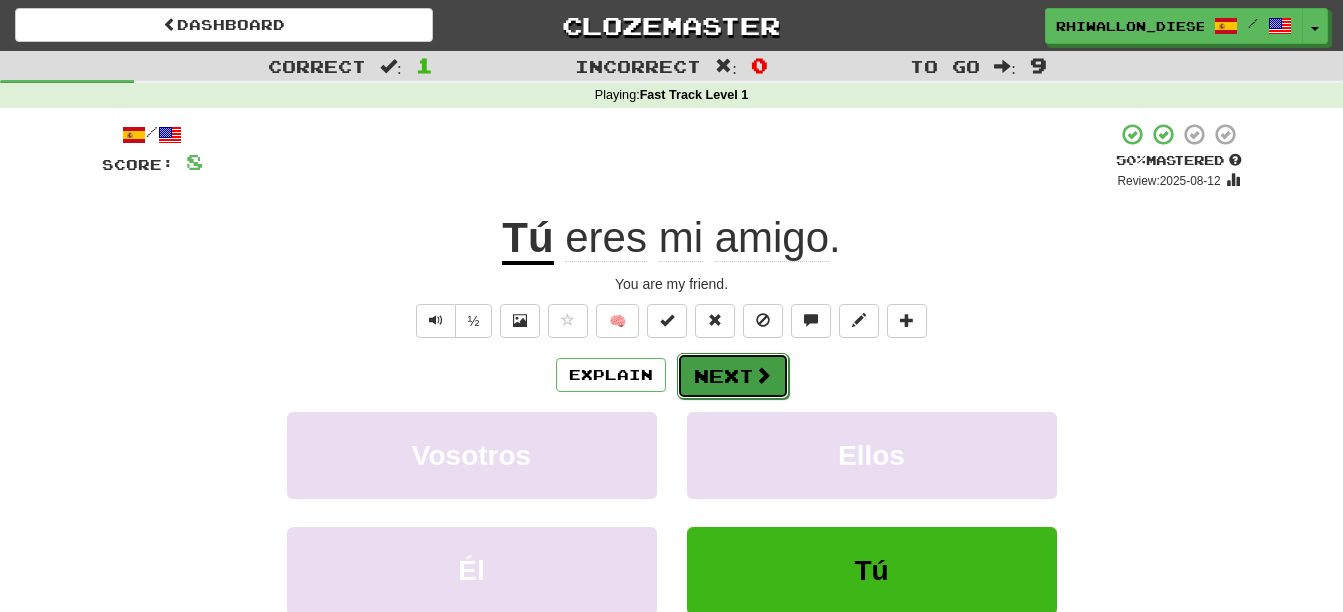 click on "Next" at bounding box center (733, 376) 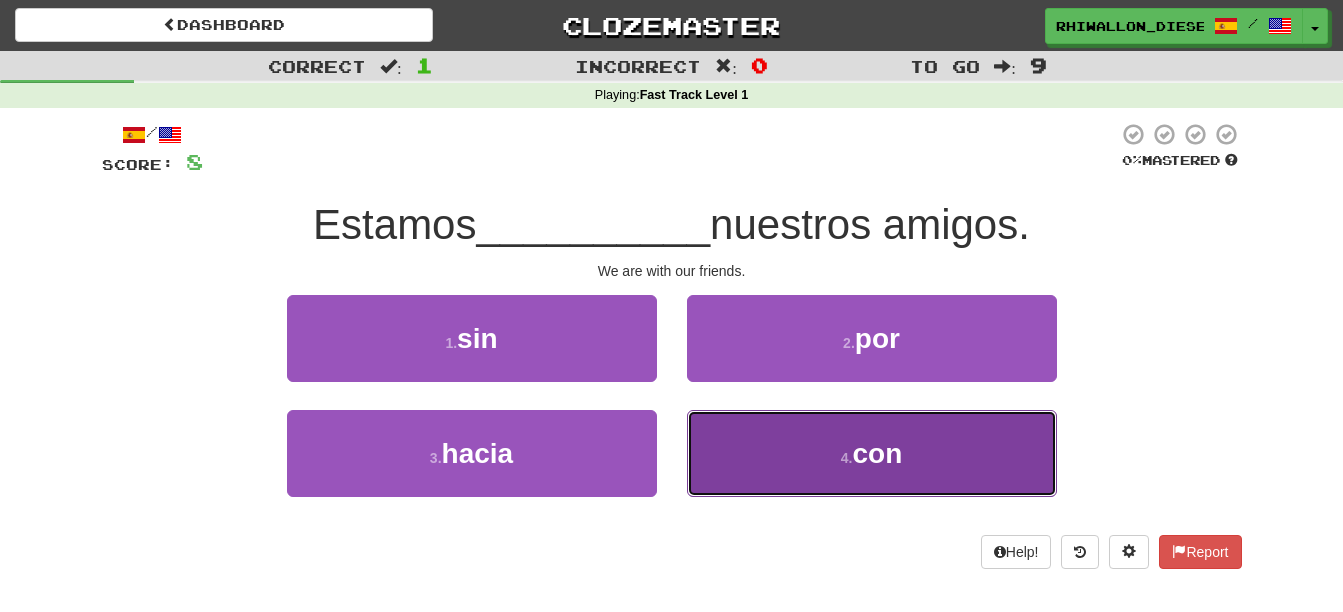 click on "4 ." at bounding box center (847, 458) 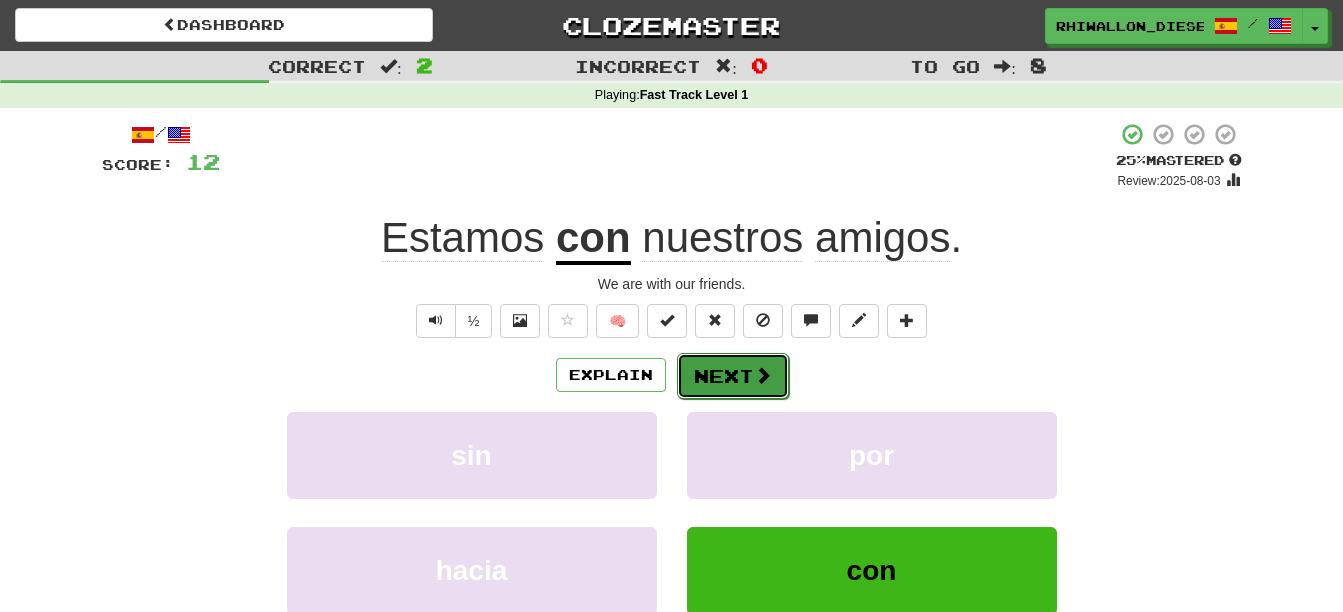 click on "Next" at bounding box center (733, 376) 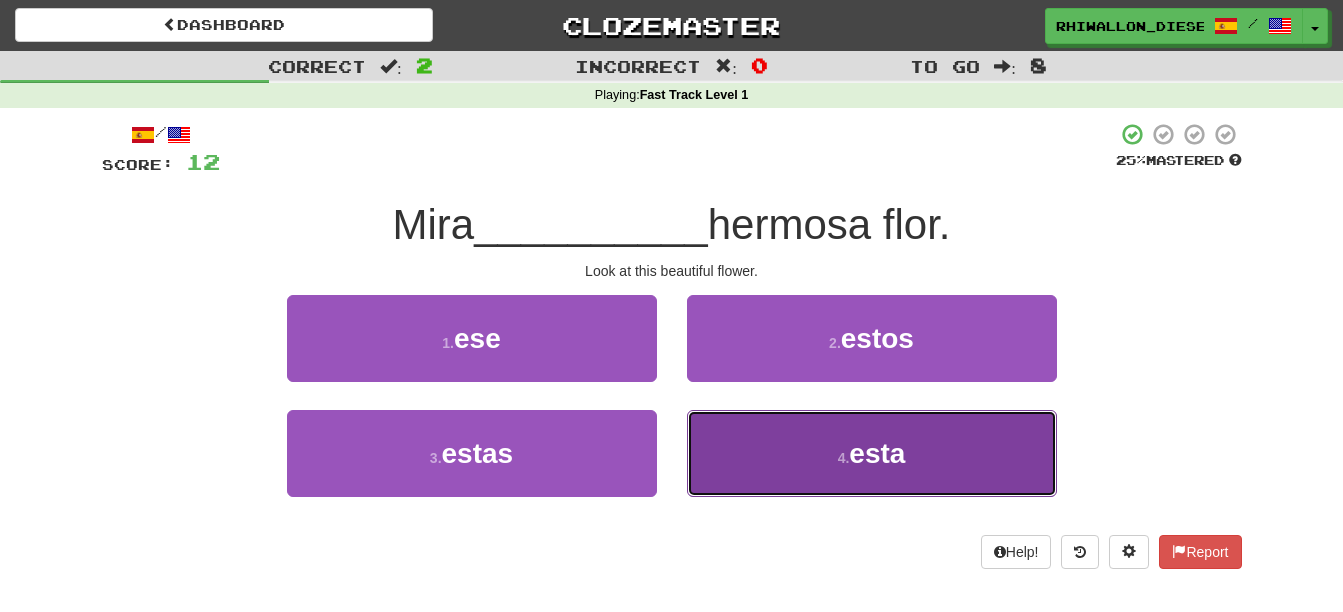 click on "4 .  esta" at bounding box center (872, 453) 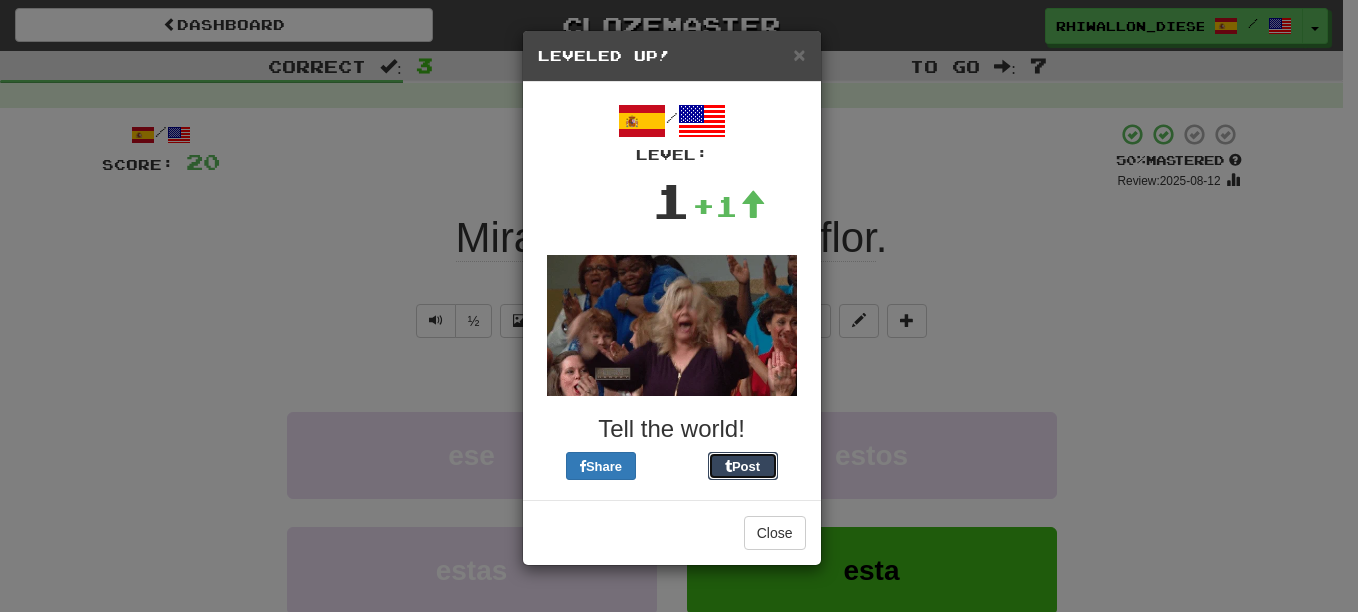 click on "Post" at bounding box center [743, 466] 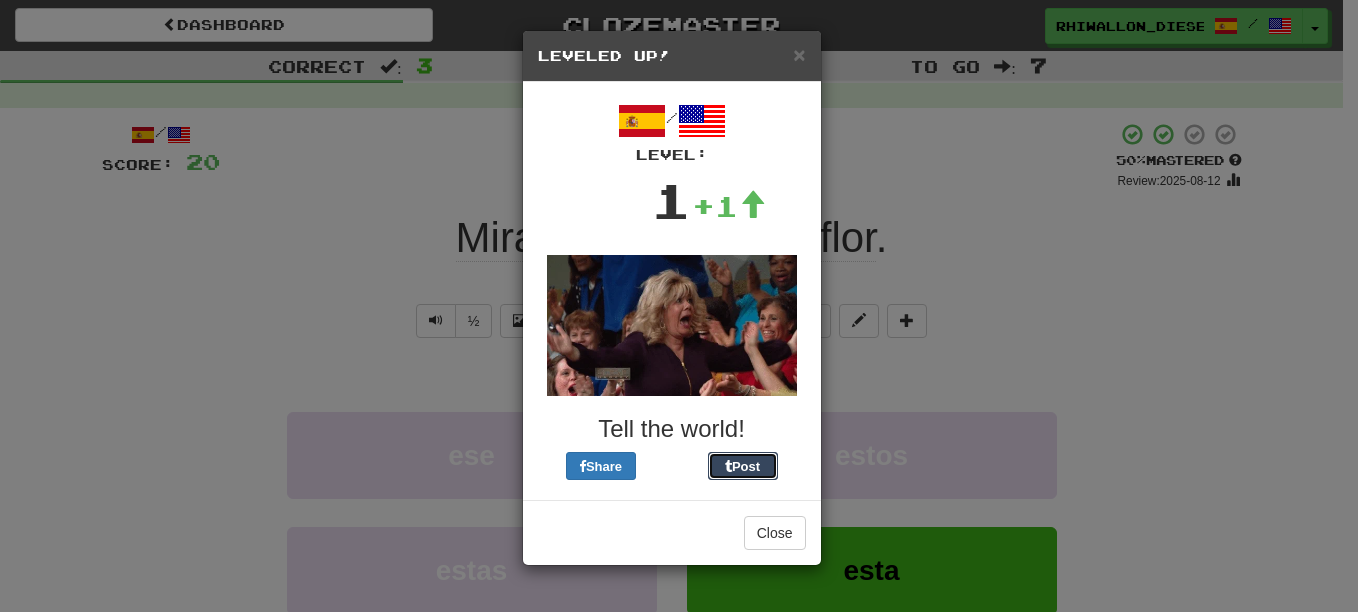 click on "Post" at bounding box center (743, 466) 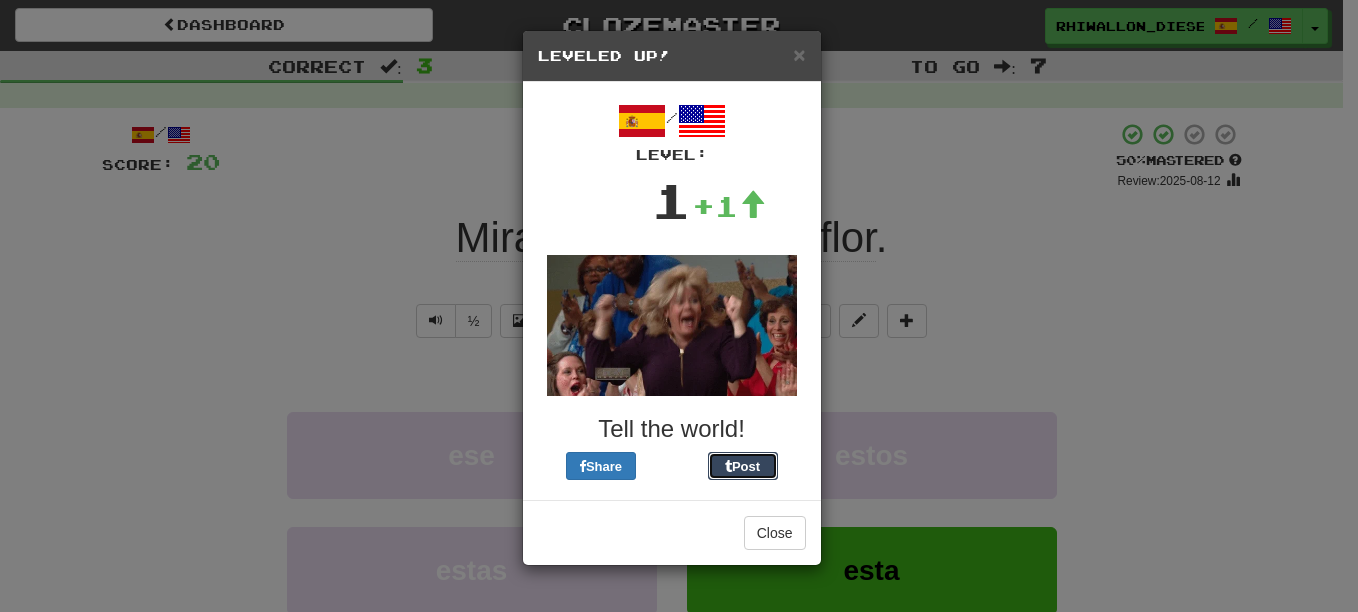click on "Post" at bounding box center (743, 466) 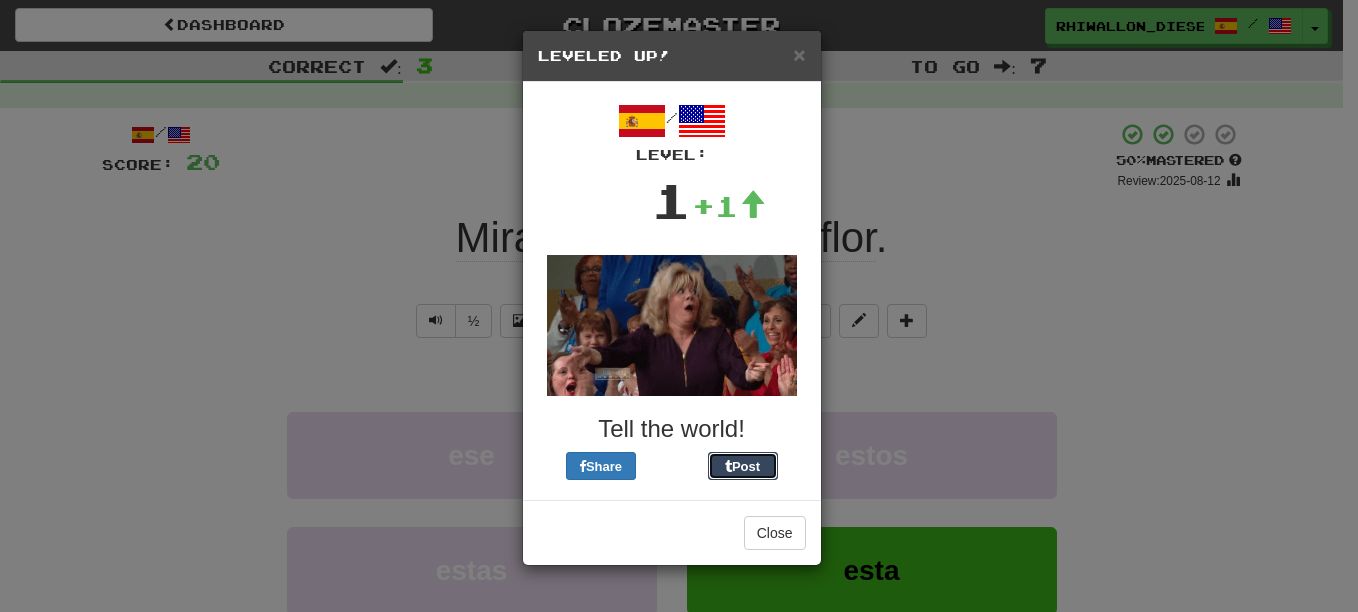 click on "Post" at bounding box center [743, 466] 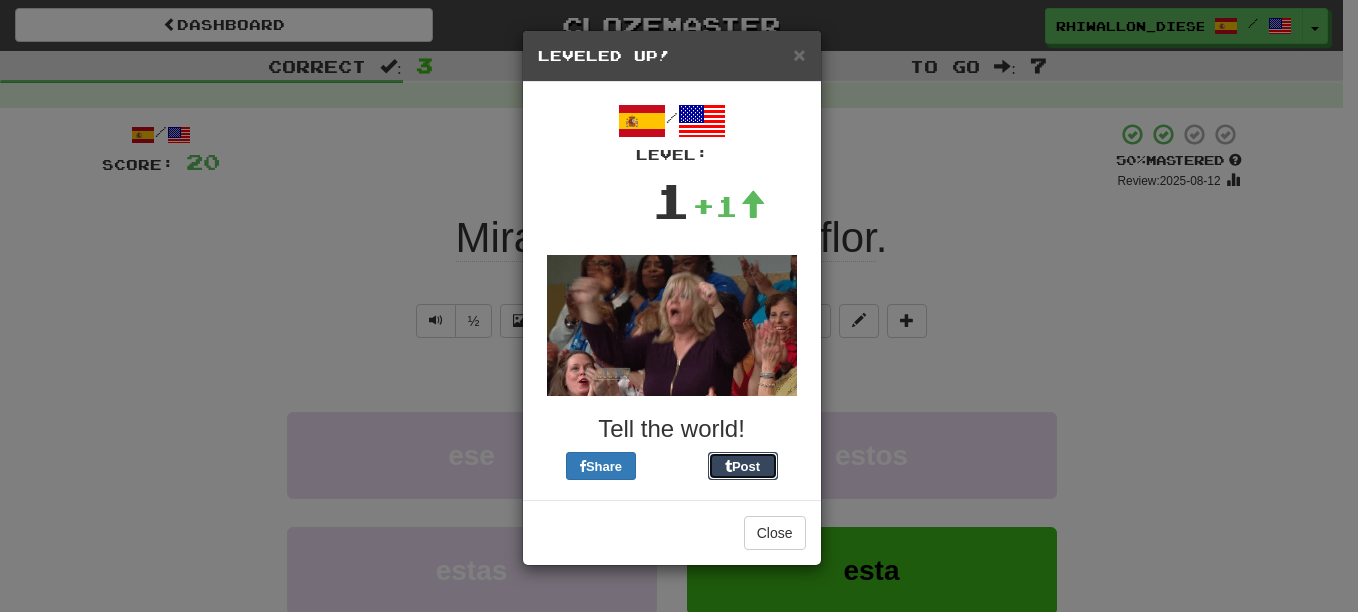 click on "Post" at bounding box center [743, 466] 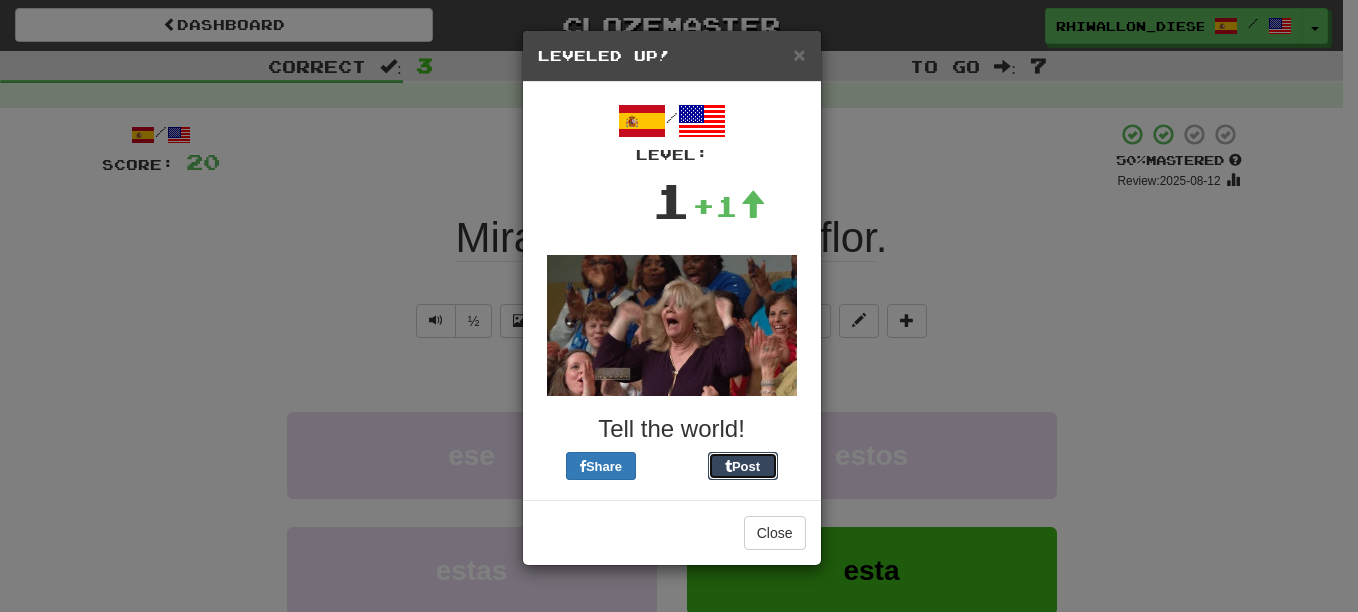 click on "Post" at bounding box center (743, 466) 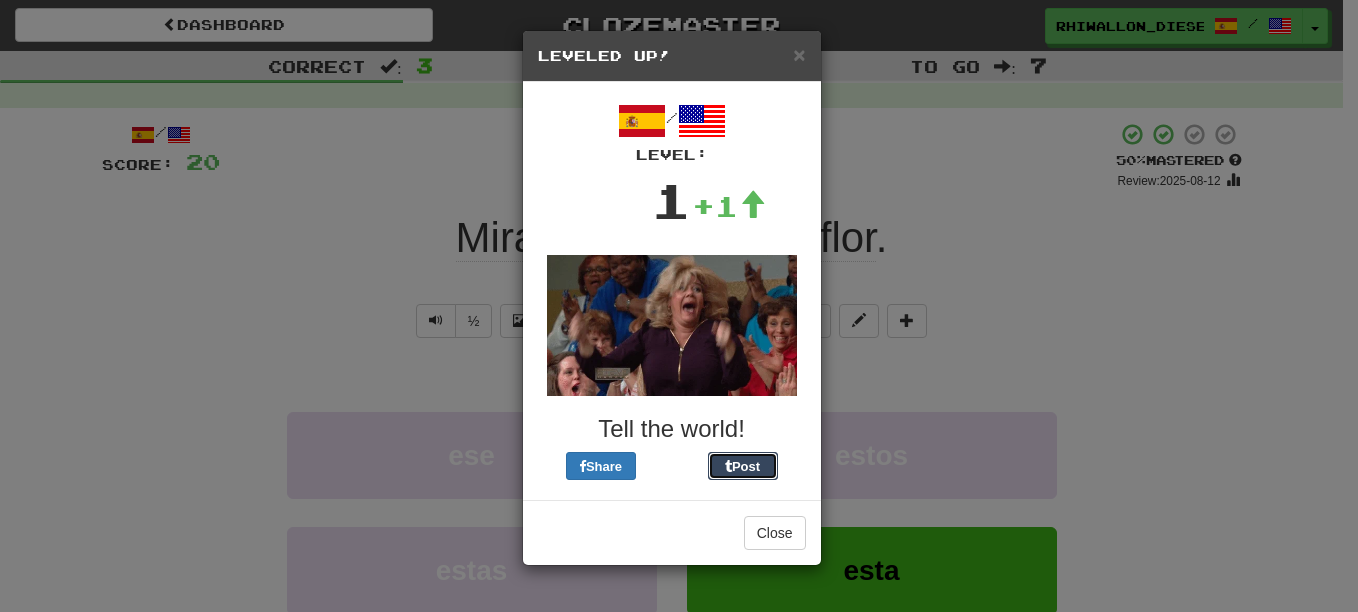 click on "Post" at bounding box center [743, 466] 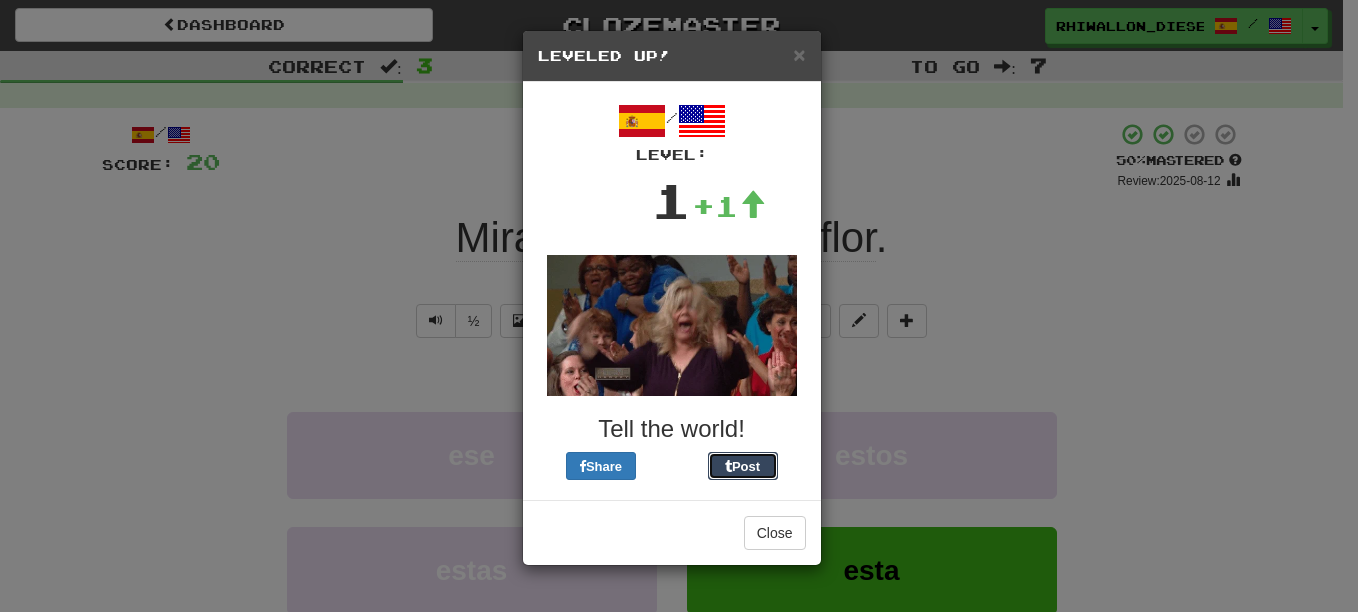 click on "Post" at bounding box center (743, 466) 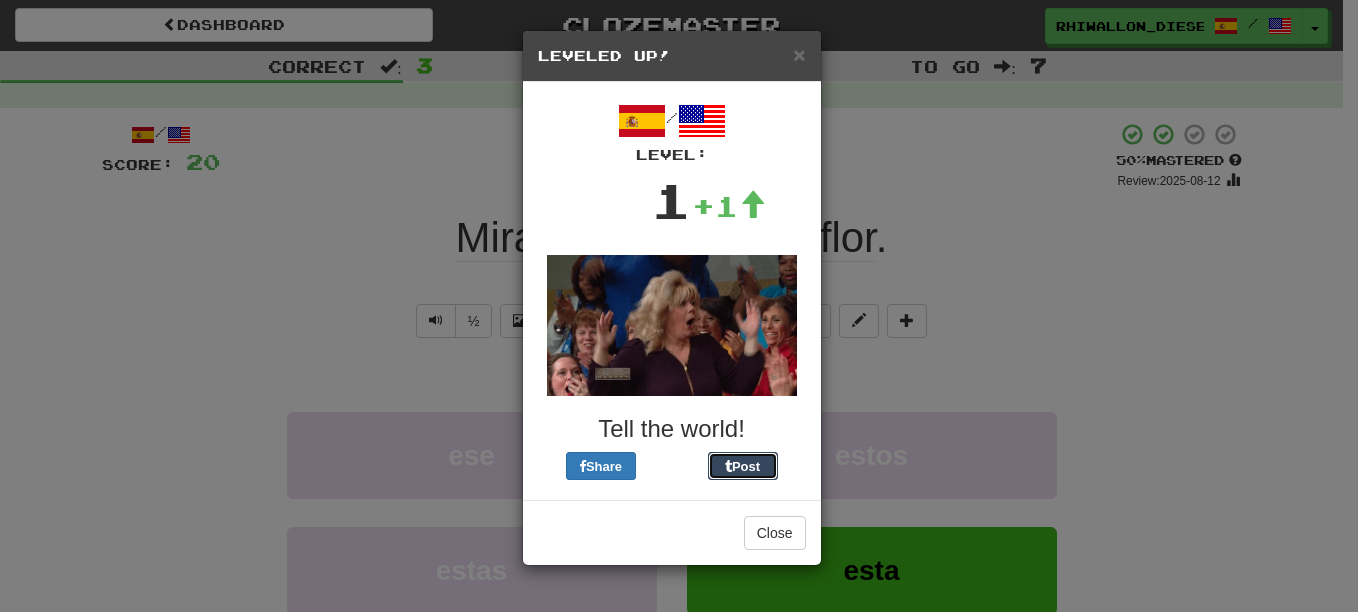 click on "Post" at bounding box center [743, 466] 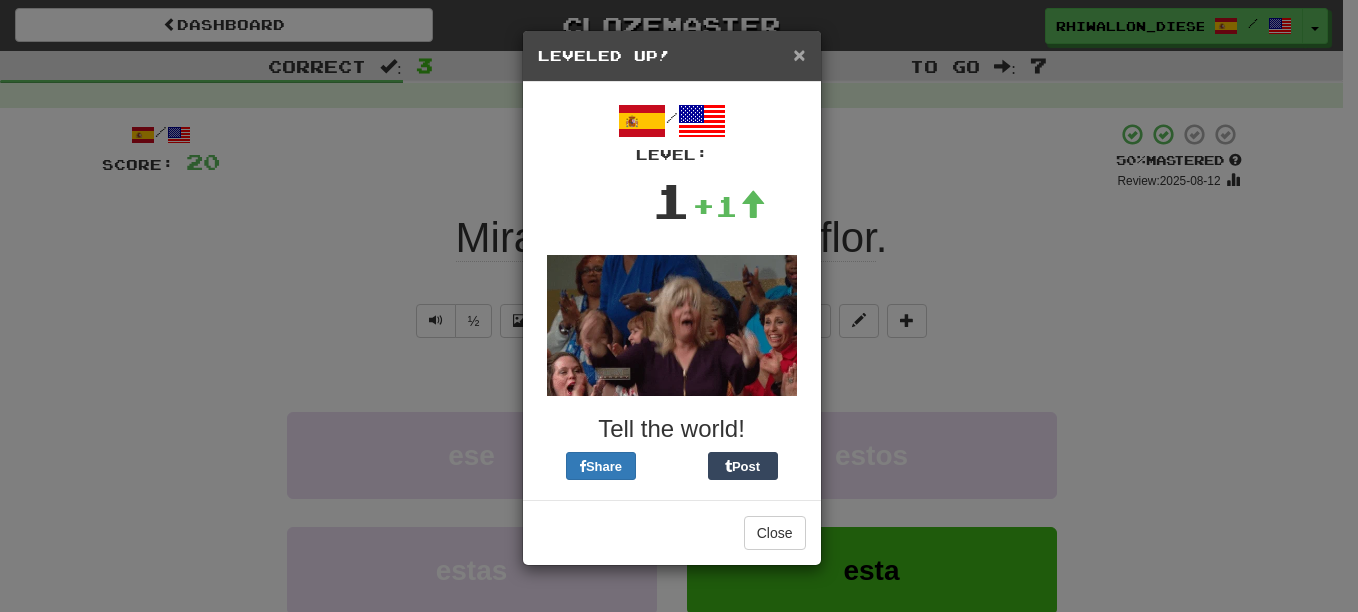 click on "×" at bounding box center [799, 54] 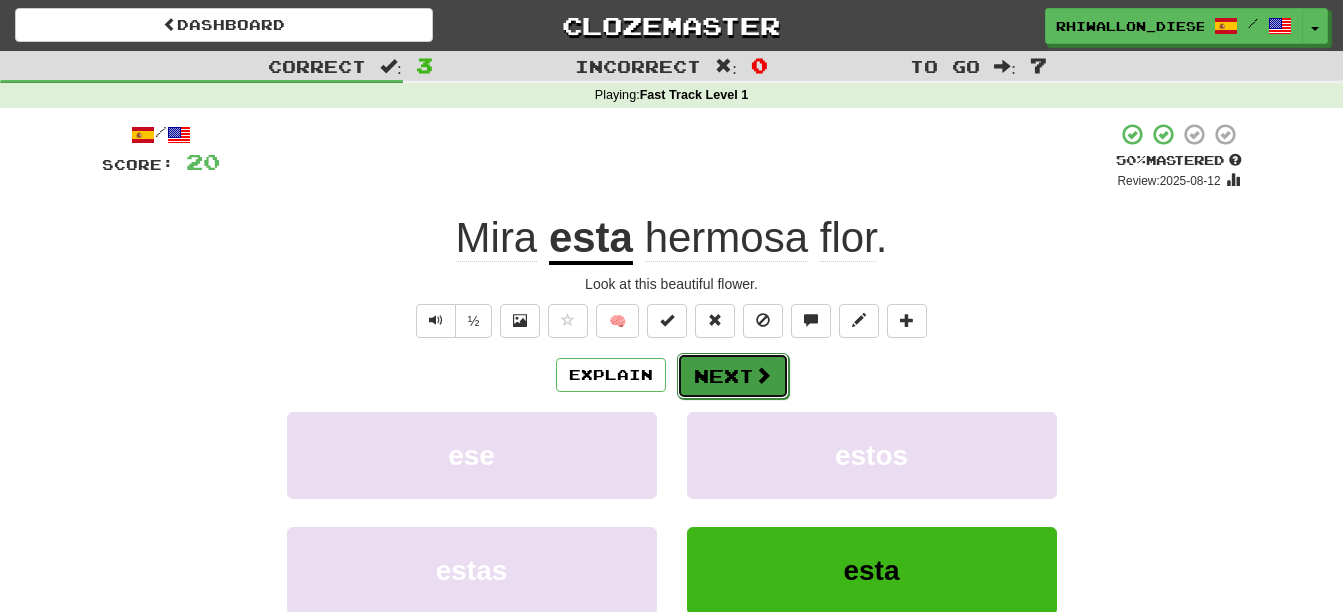 click on "Next" at bounding box center [733, 376] 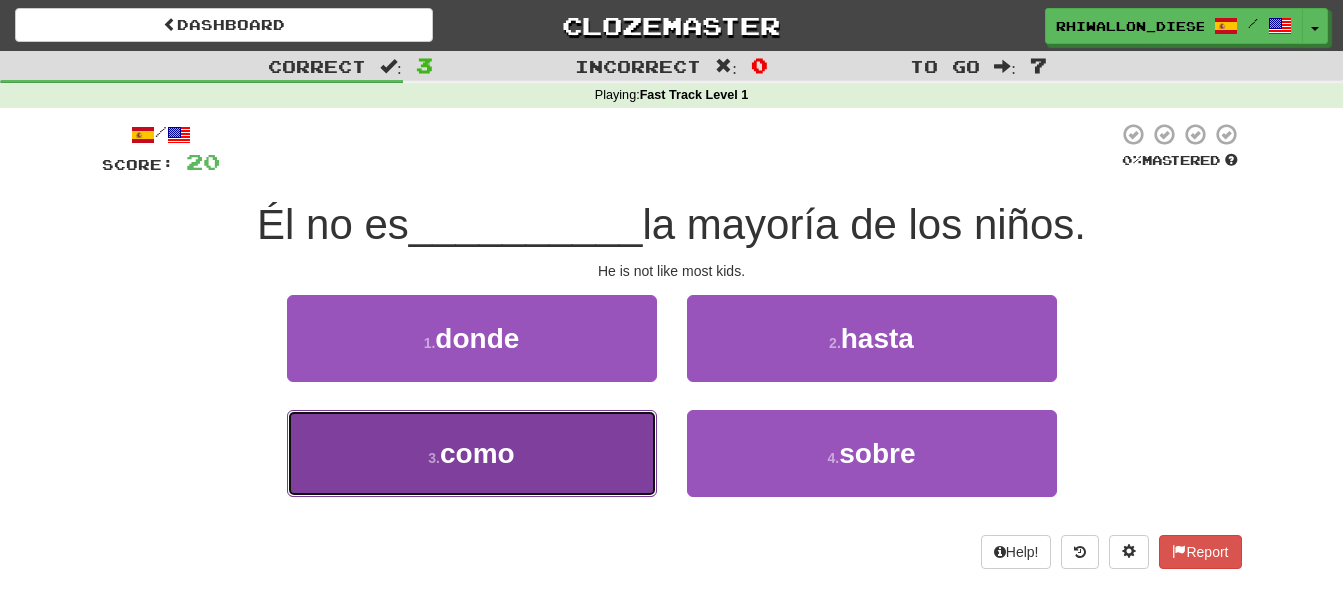 click on "3 .  como" at bounding box center (472, 453) 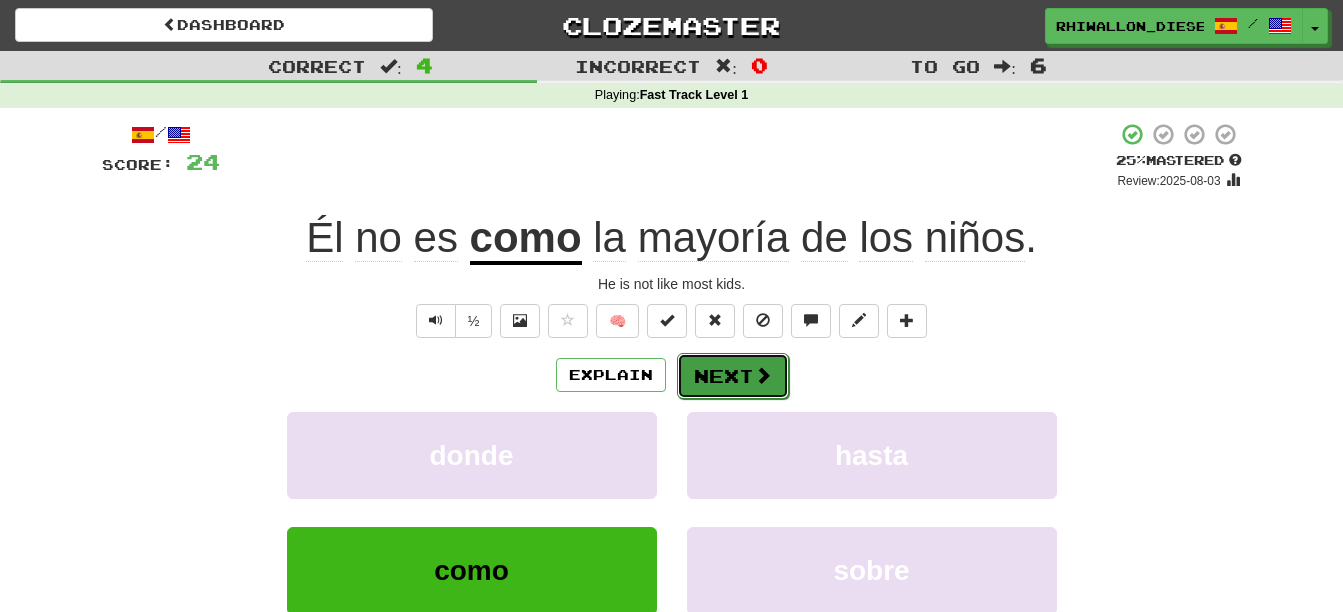click on "Next" at bounding box center (733, 376) 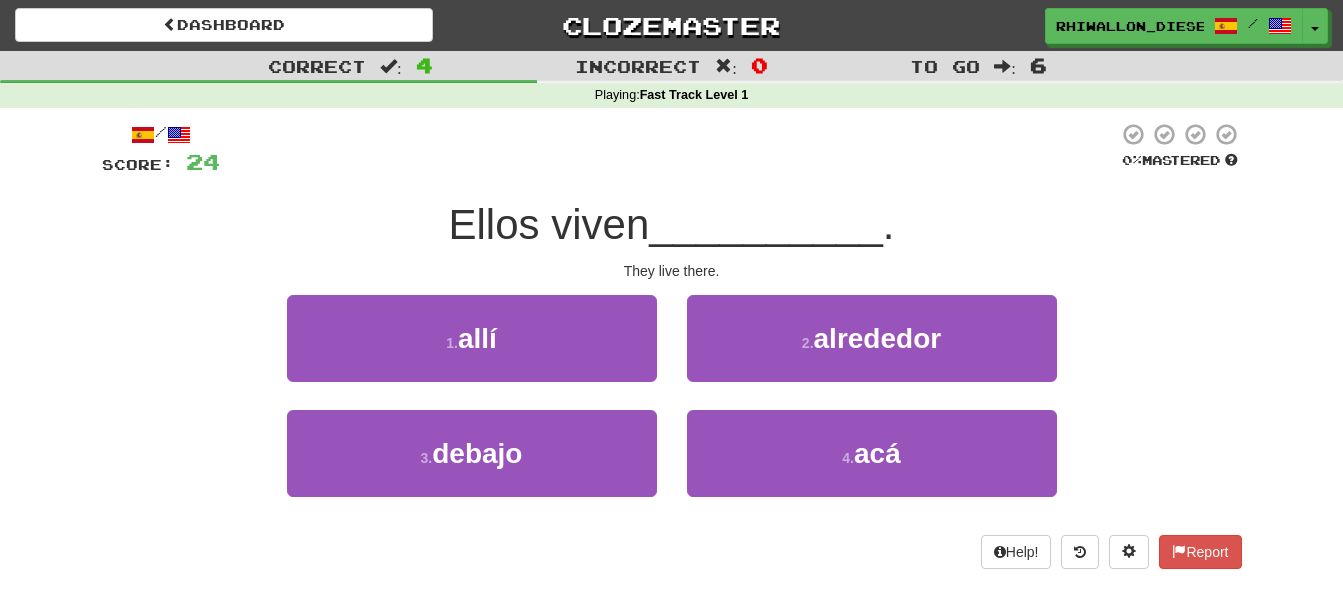 click on "2 .  alrededor" at bounding box center (872, 352) 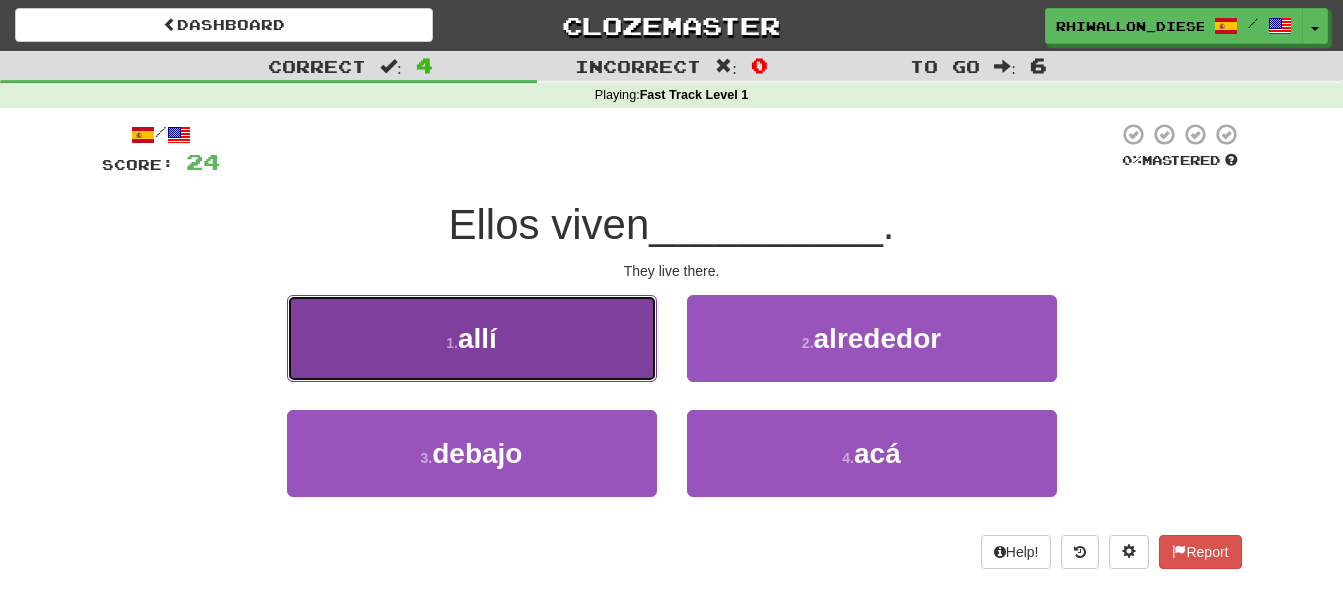 click on "1 .  allí" at bounding box center [472, 338] 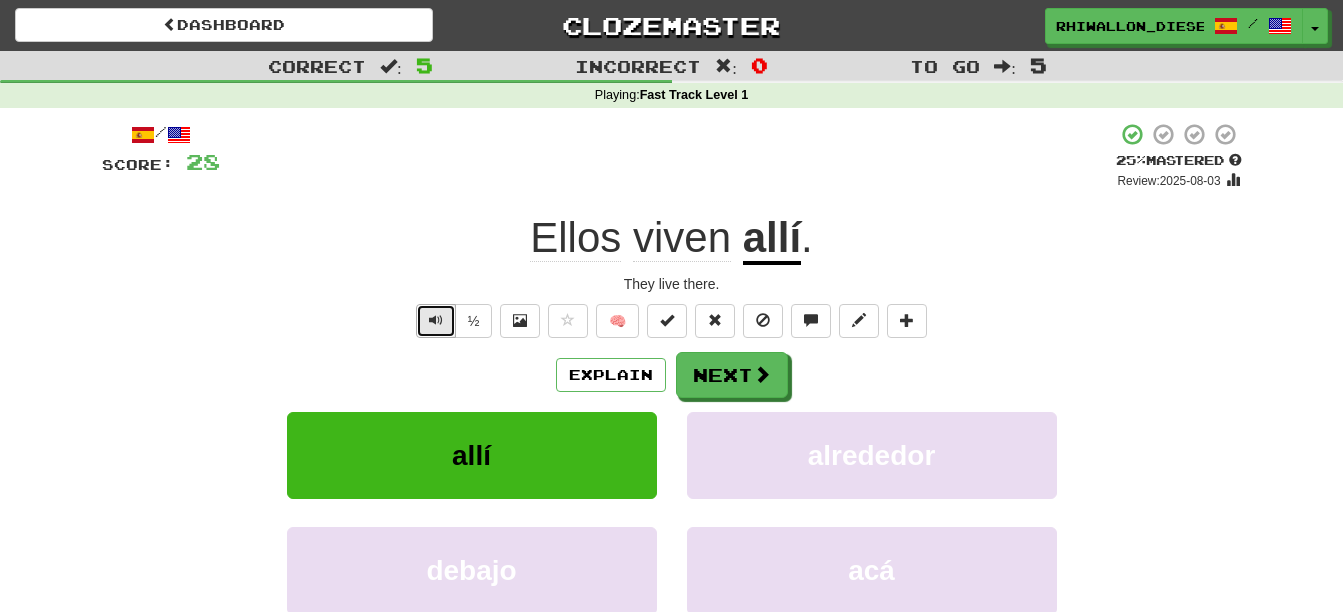 click at bounding box center (436, 320) 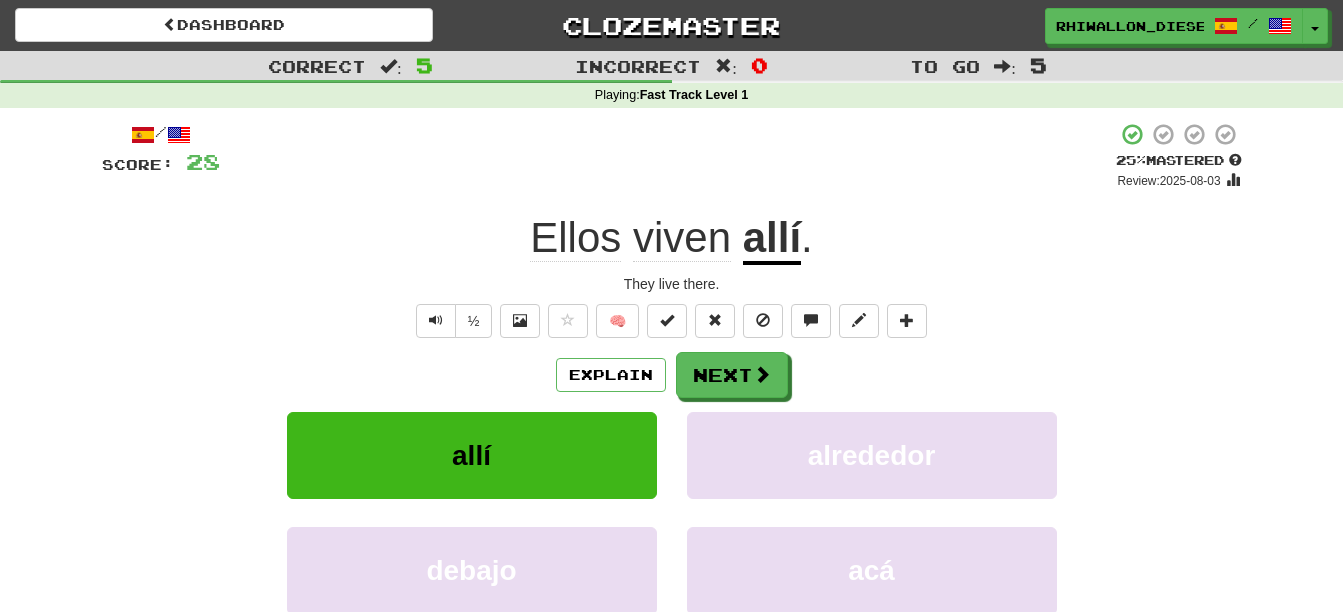 click on "allí" at bounding box center (772, 239) 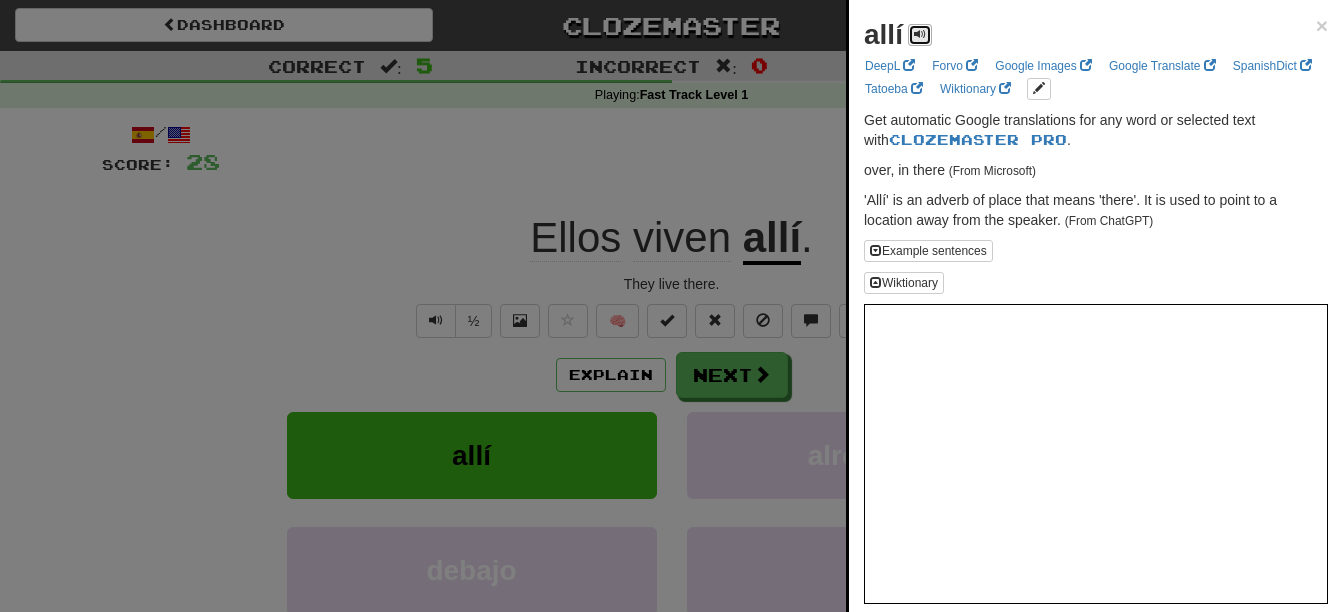 click at bounding box center (920, 34) 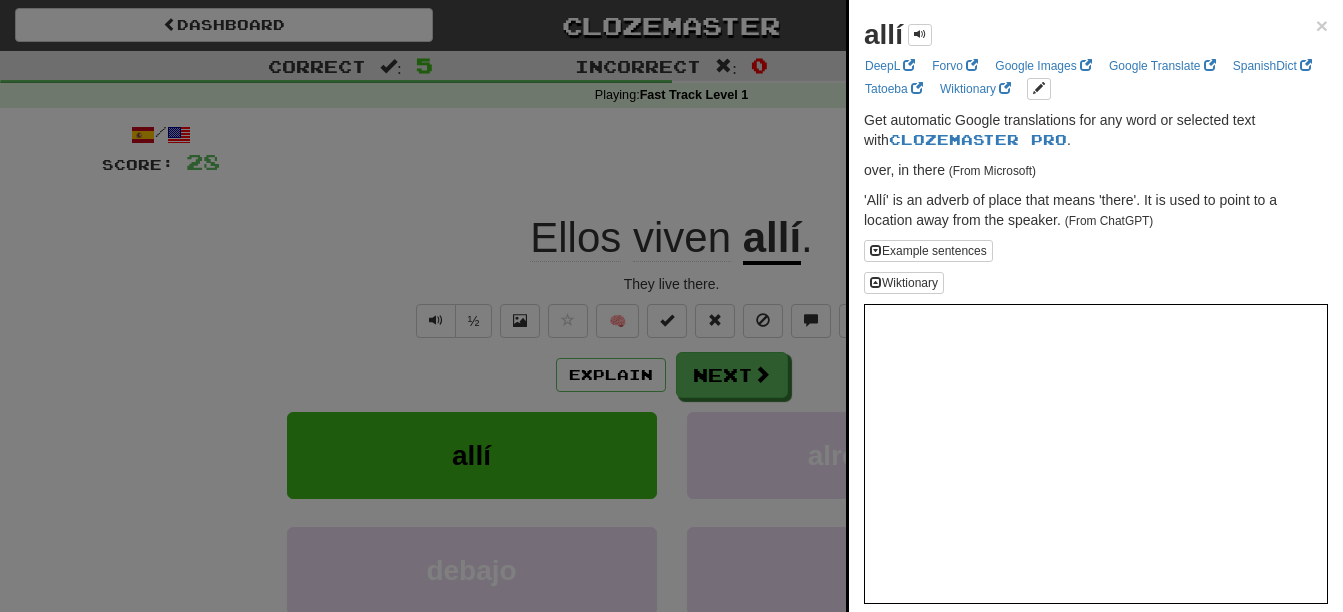 click at bounding box center [671, 306] 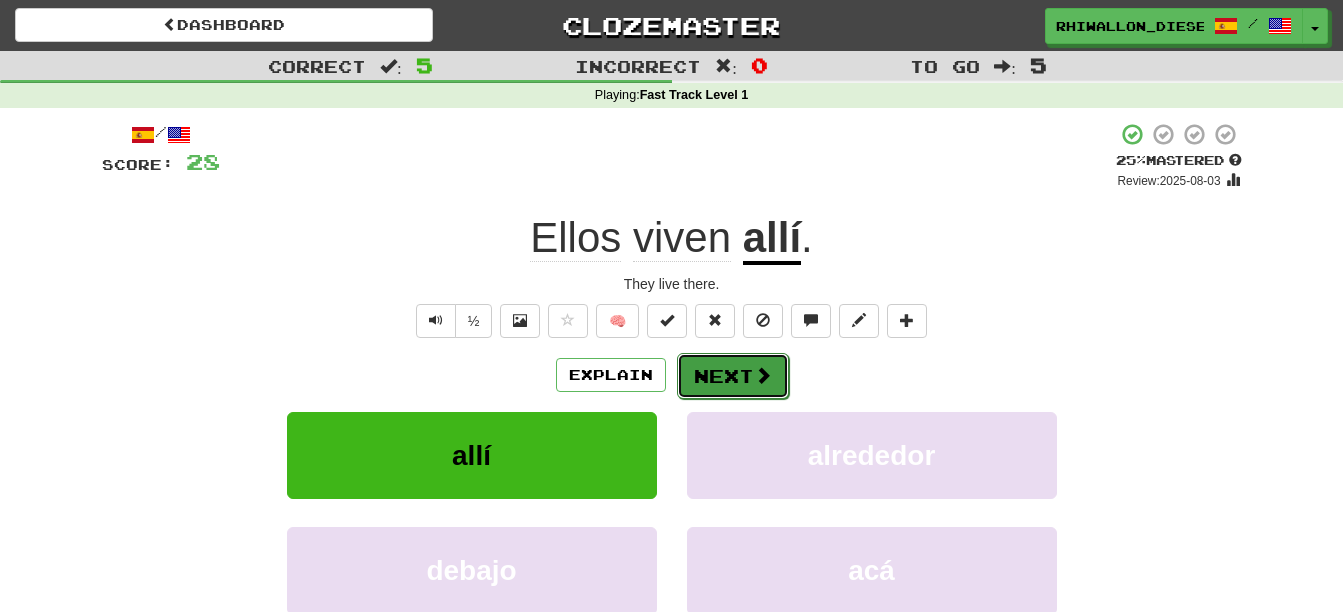 click on "Next" at bounding box center [733, 376] 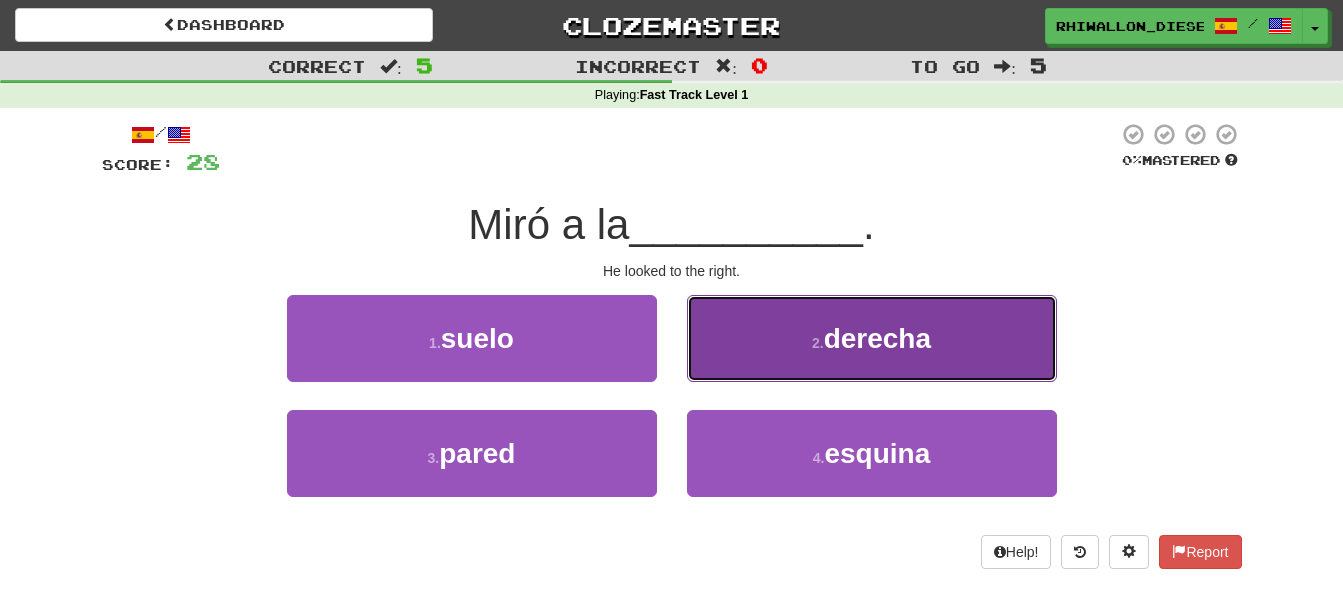click on "2 .  derecha" at bounding box center (872, 338) 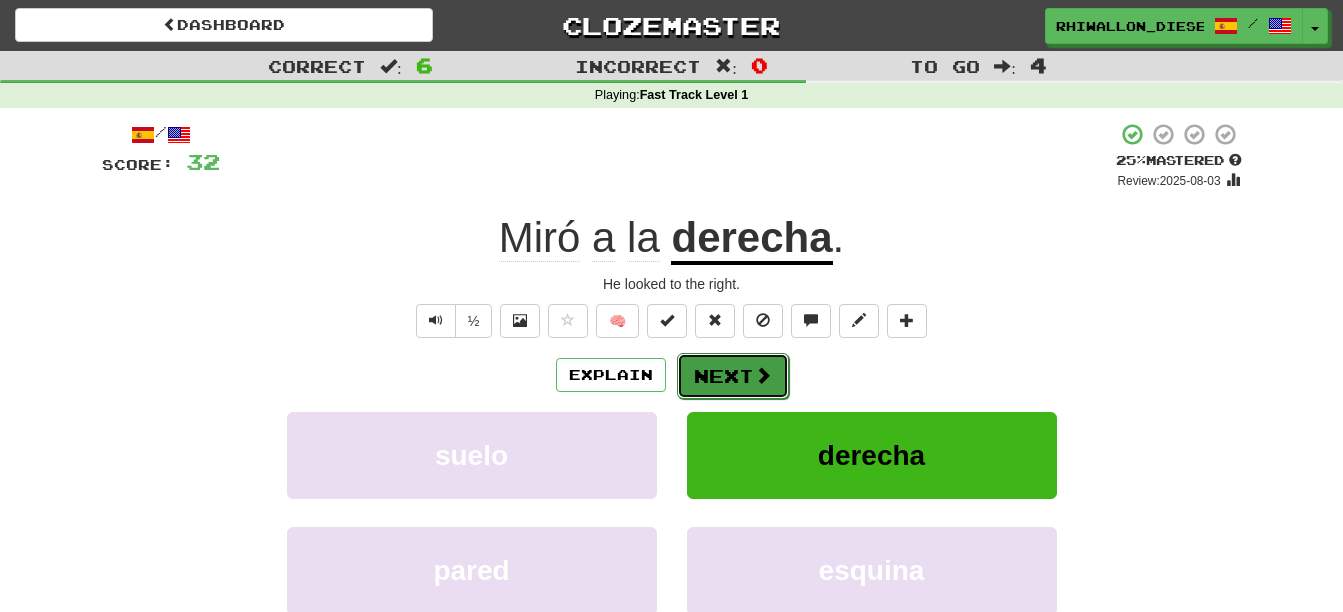 click on "Next" at bounding box center (733, 376) 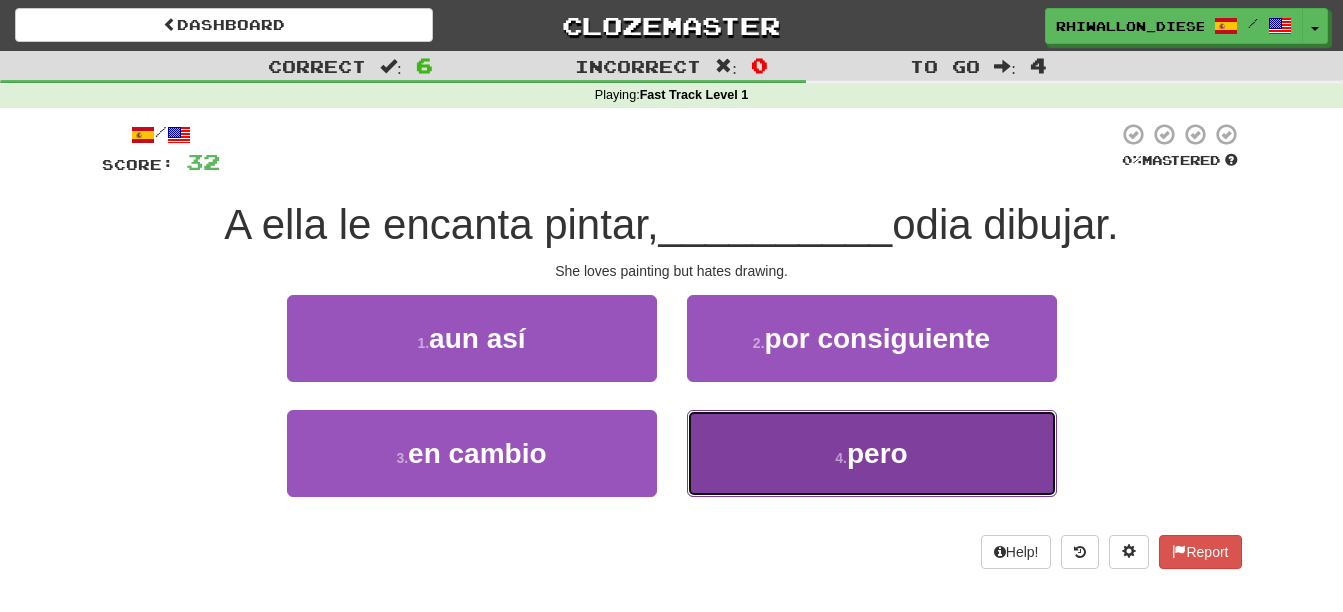 click on "4 .  pero" at bounding box center [872, 453] 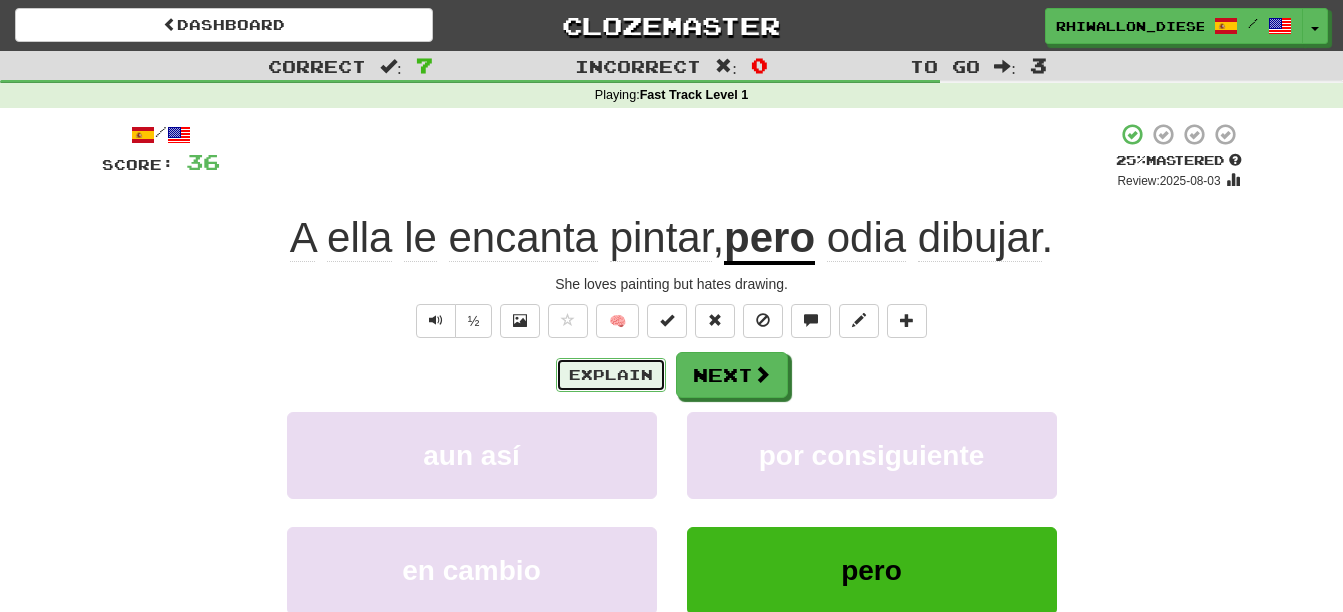 click on "Explain" at bounding box center [611, 375] 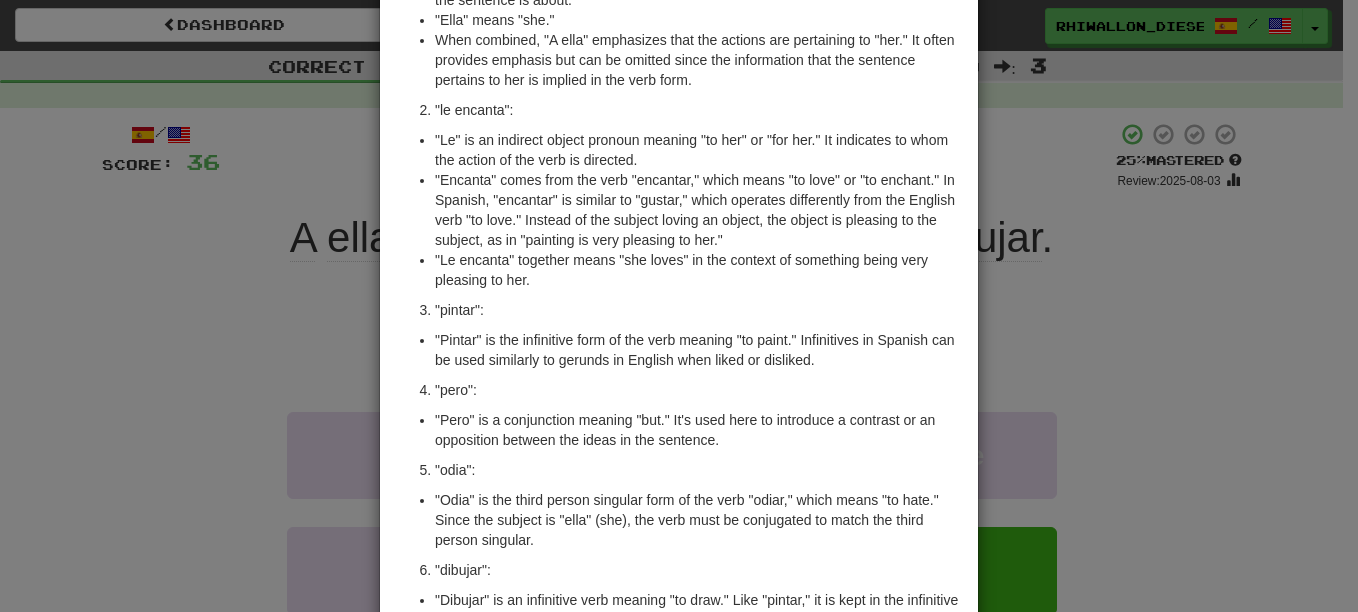 scroll, scrollTop: 253, scrollLeft: 0, axis: vertical 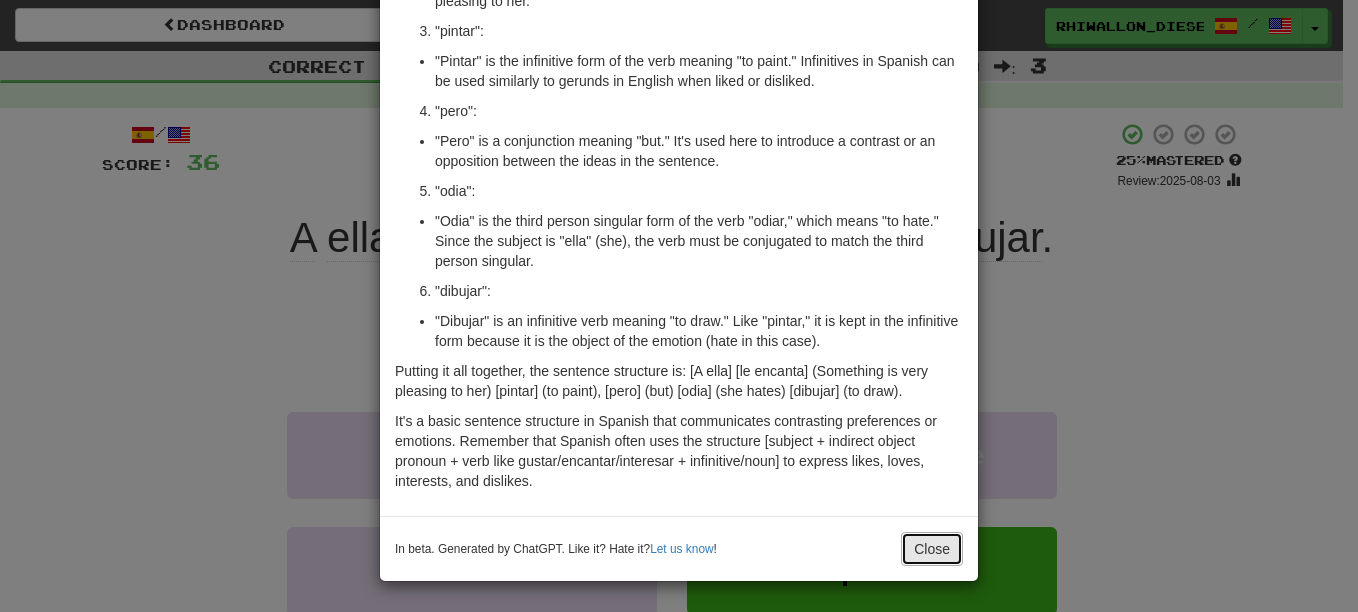 click on "Close" at bounding box center (932, 549) 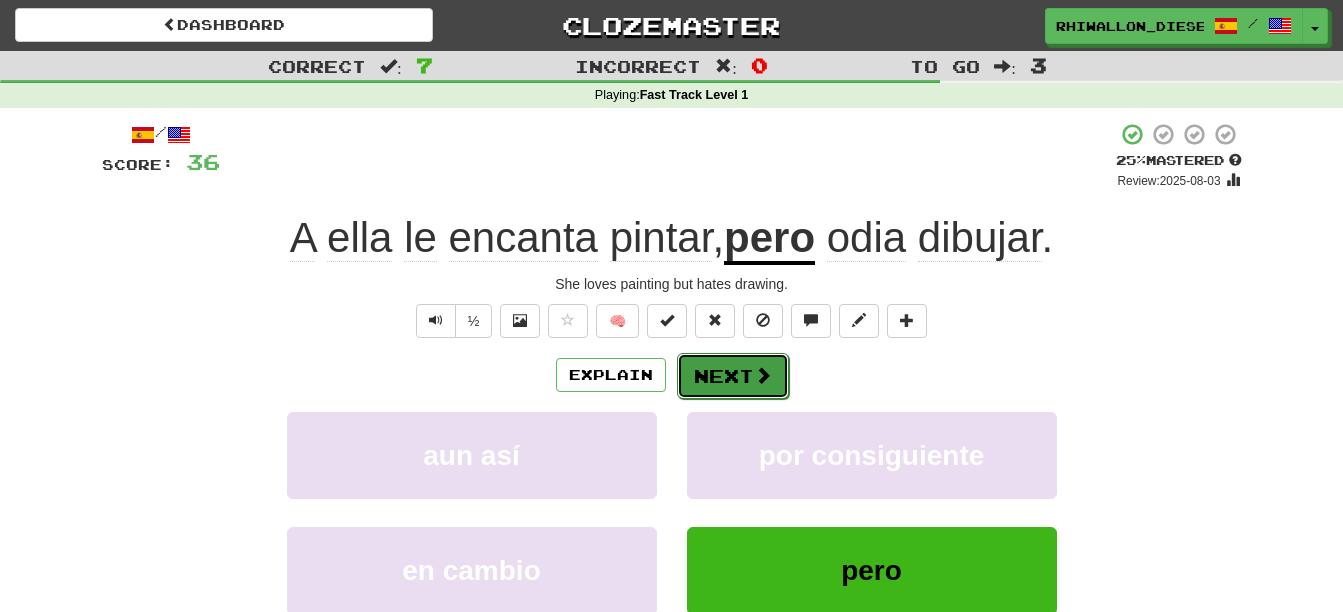 click on "Next" at bounding box center [733, 376] 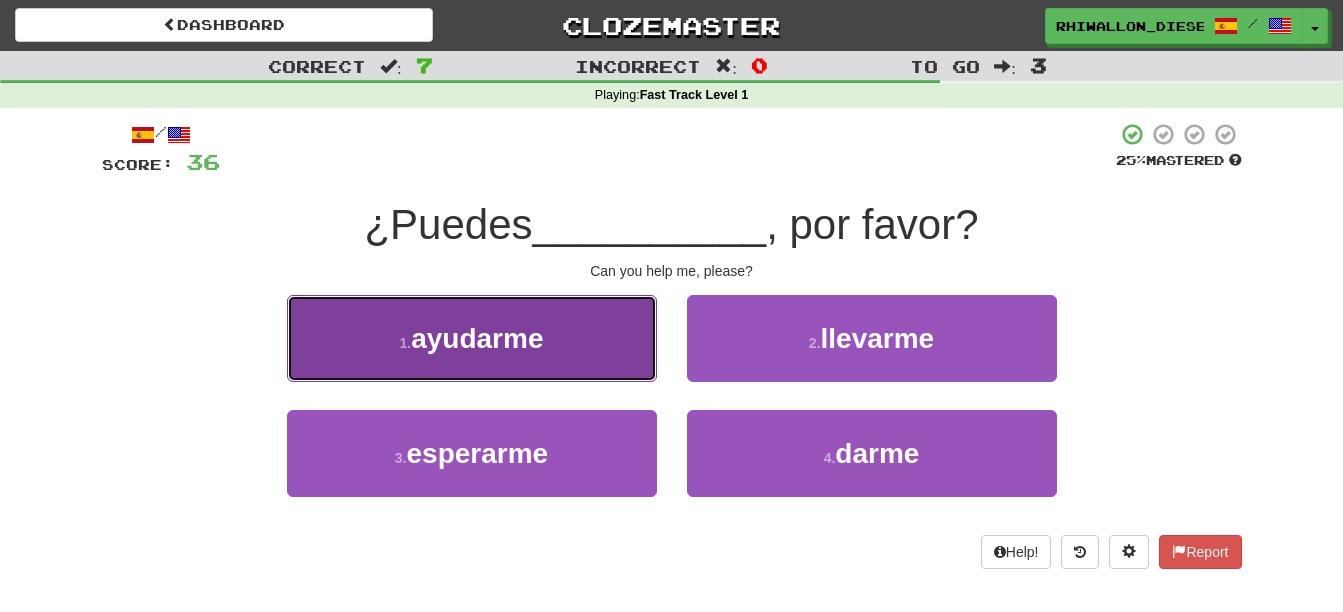 click on "1 .  ayudarme" at bounding box center [472, 338] 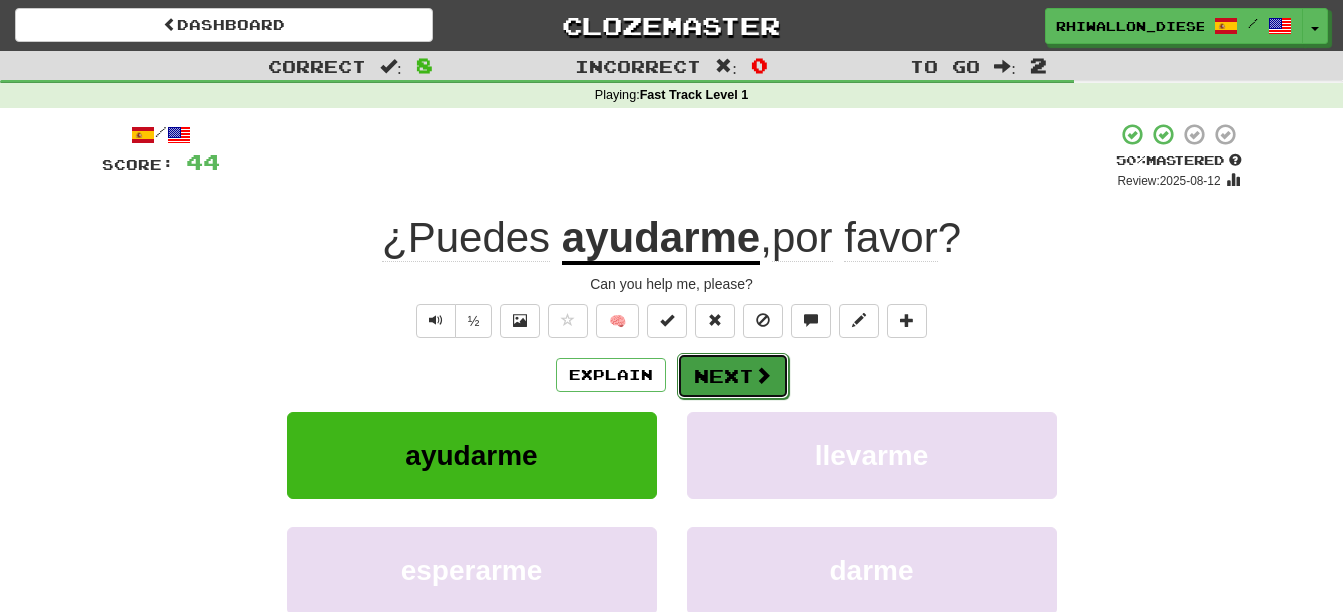click on "Next" at bounding box center [733, 376] 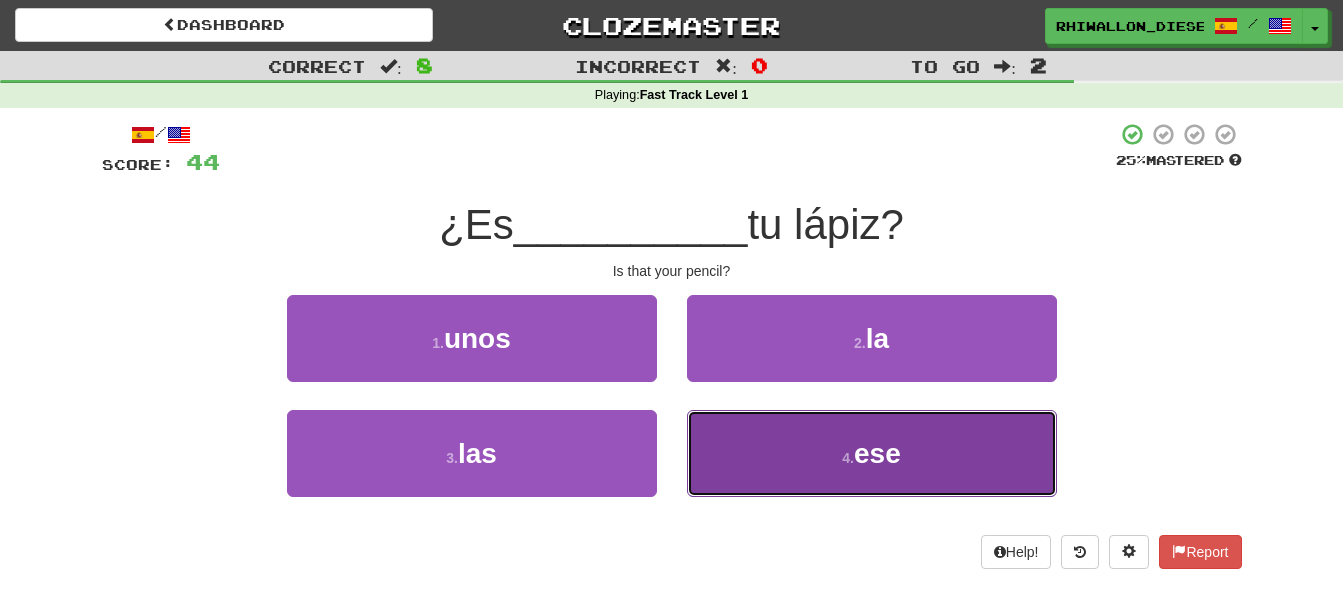 click on "4 .  ese" at bounding box center [872, 453] 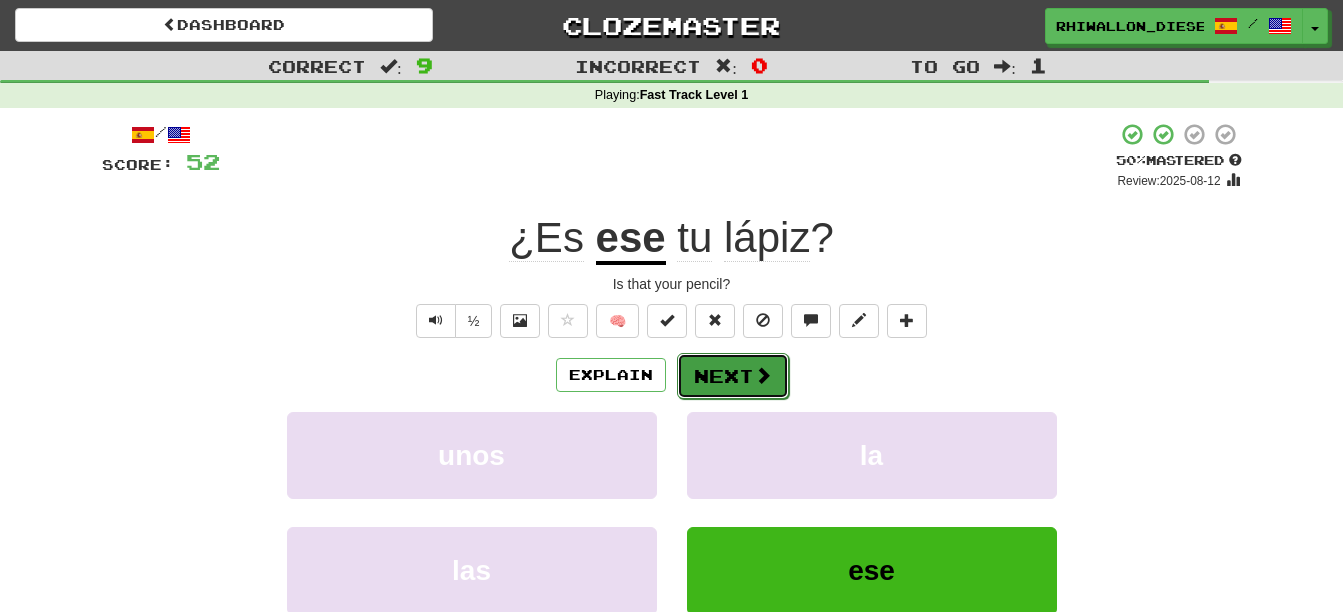 click on "Next" at bounding box center [733, 376] 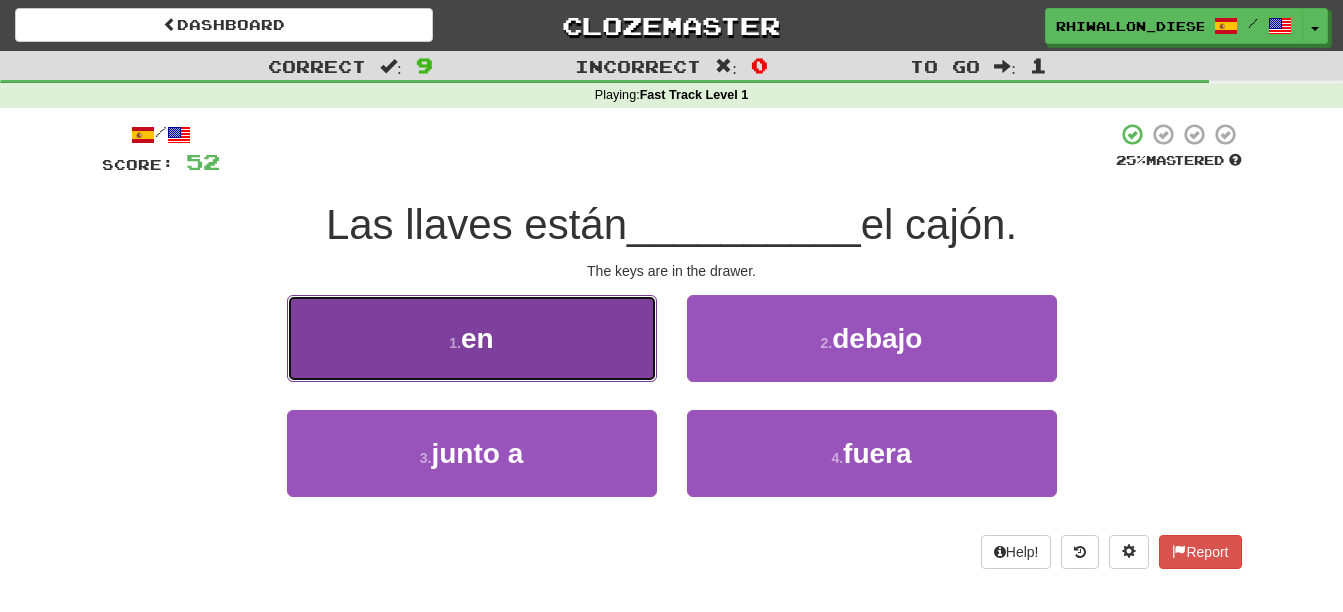 click on "1 .  en" at bounding box center [472, 338] 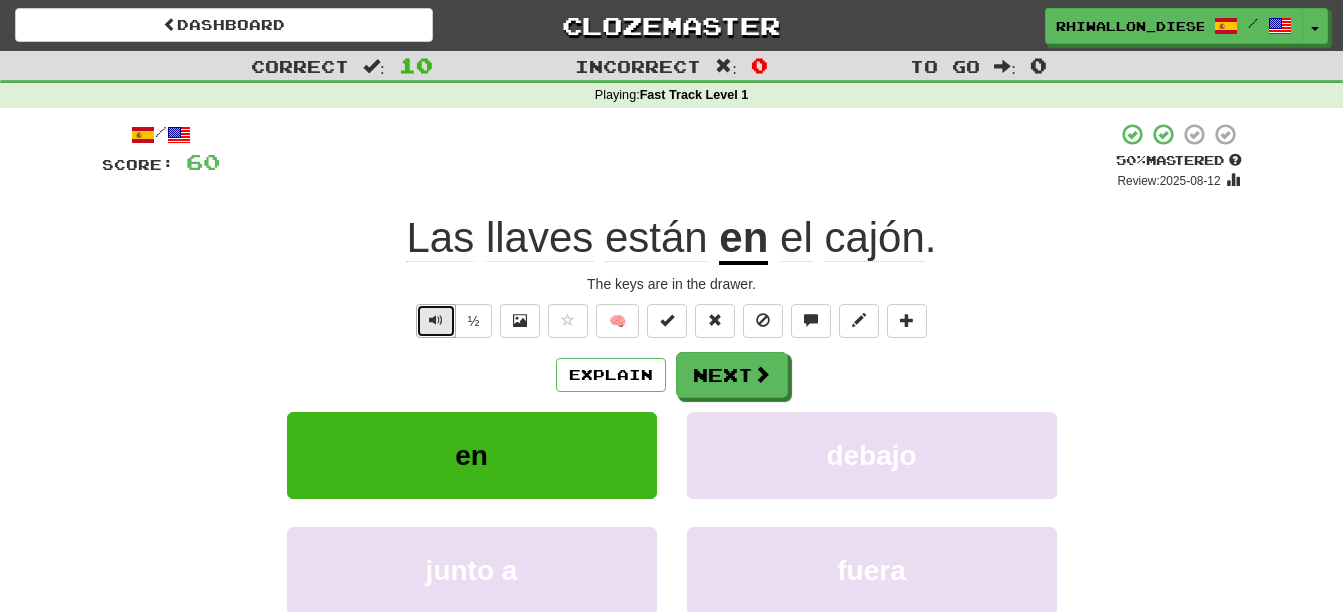 click at bounding box center [436, 320] 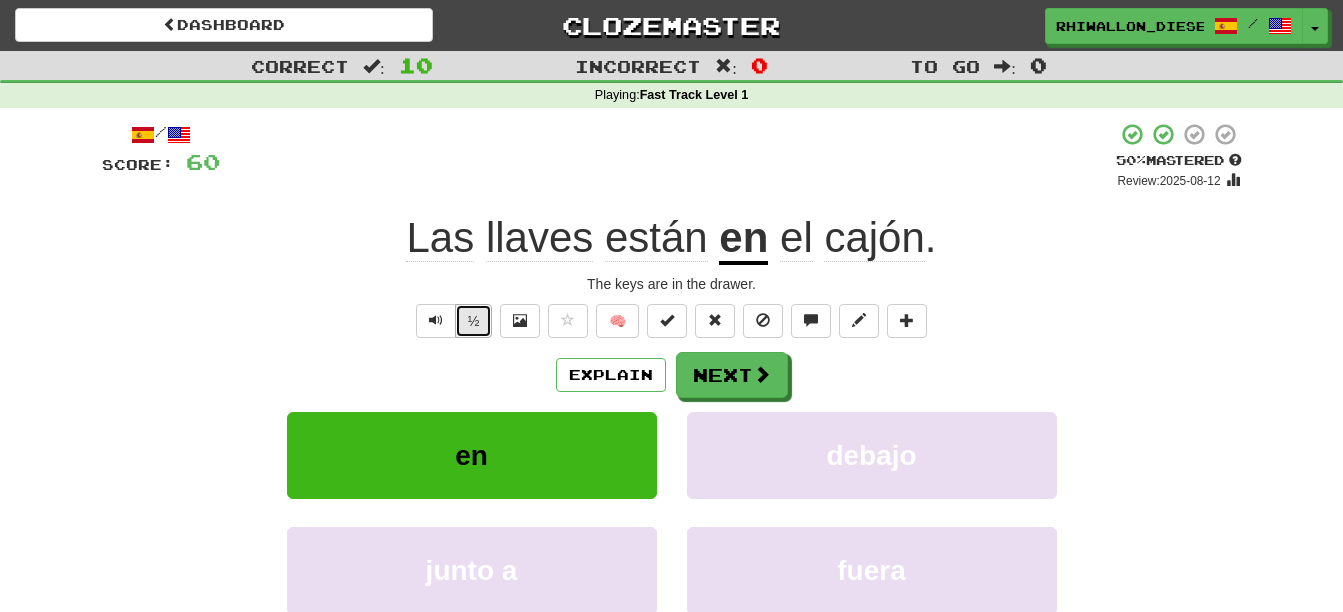 click on "½" at bounding box center (474, 321) 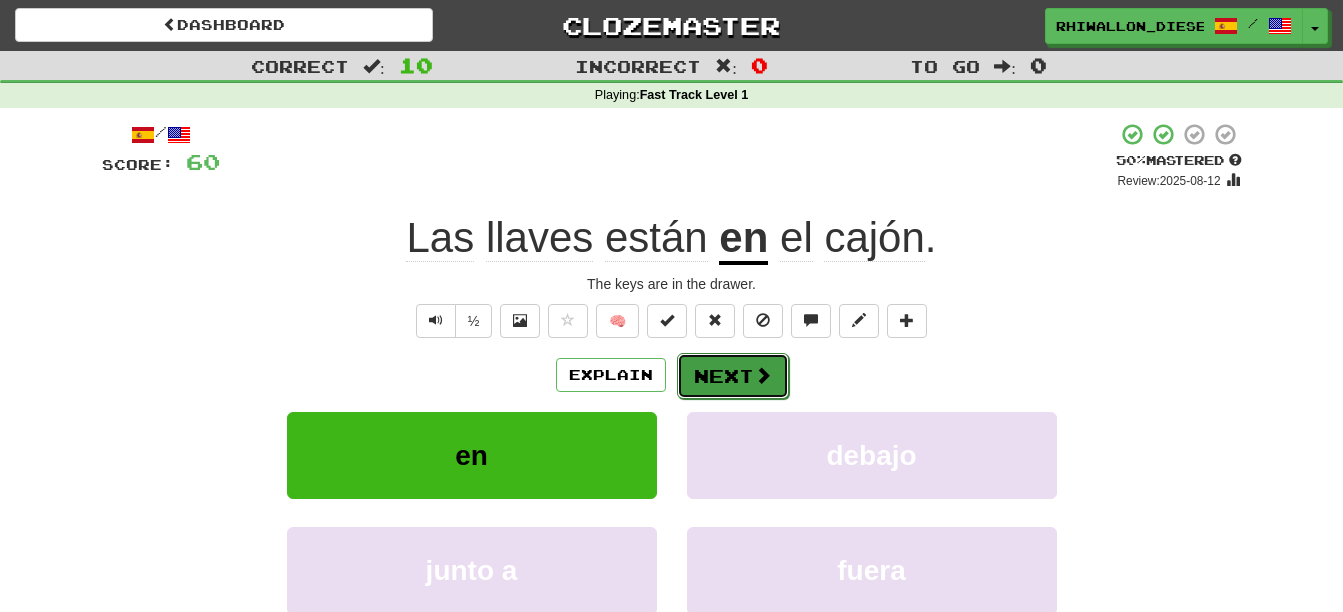 click on "Next" at bounding box center [733, 376] 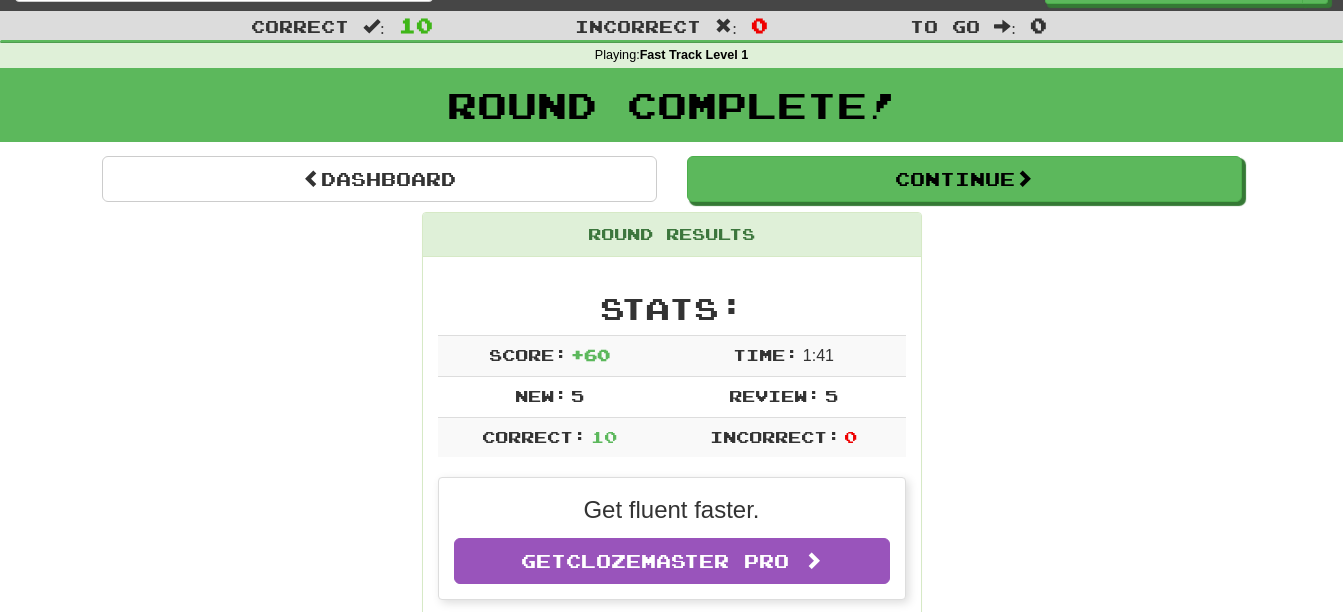 scroll, scrollTop: 214, scrollLeft: 0, axis: vertical 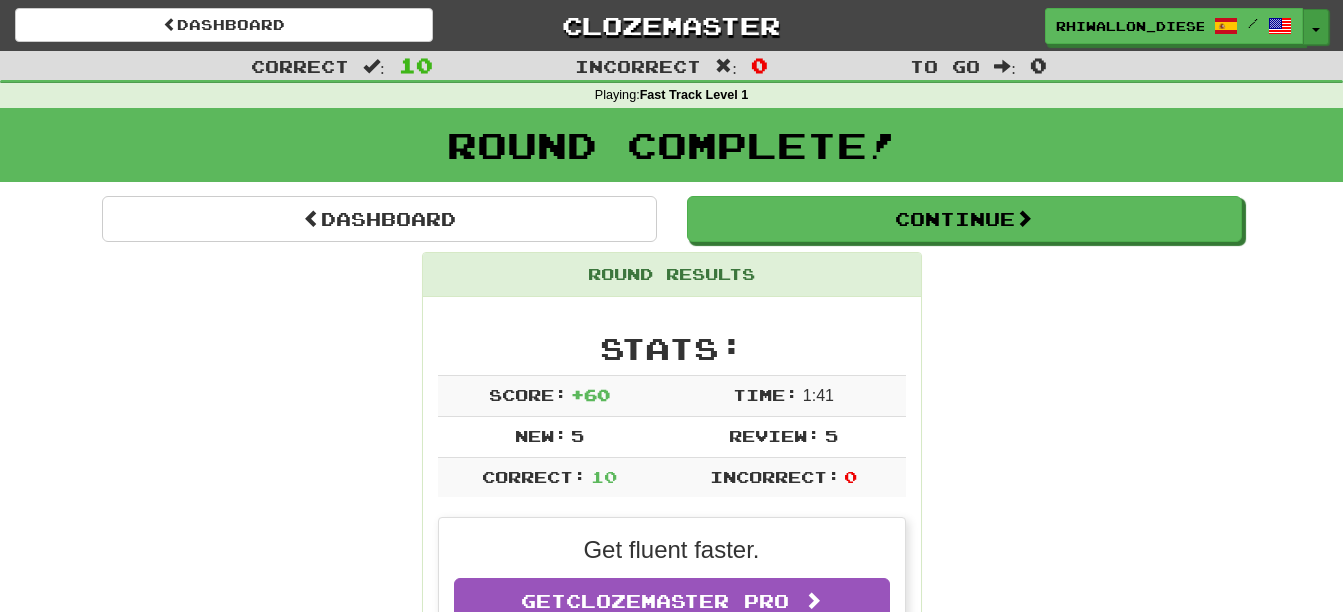 click on "Toggle Dropdown" at bounding box center [1316, 27] 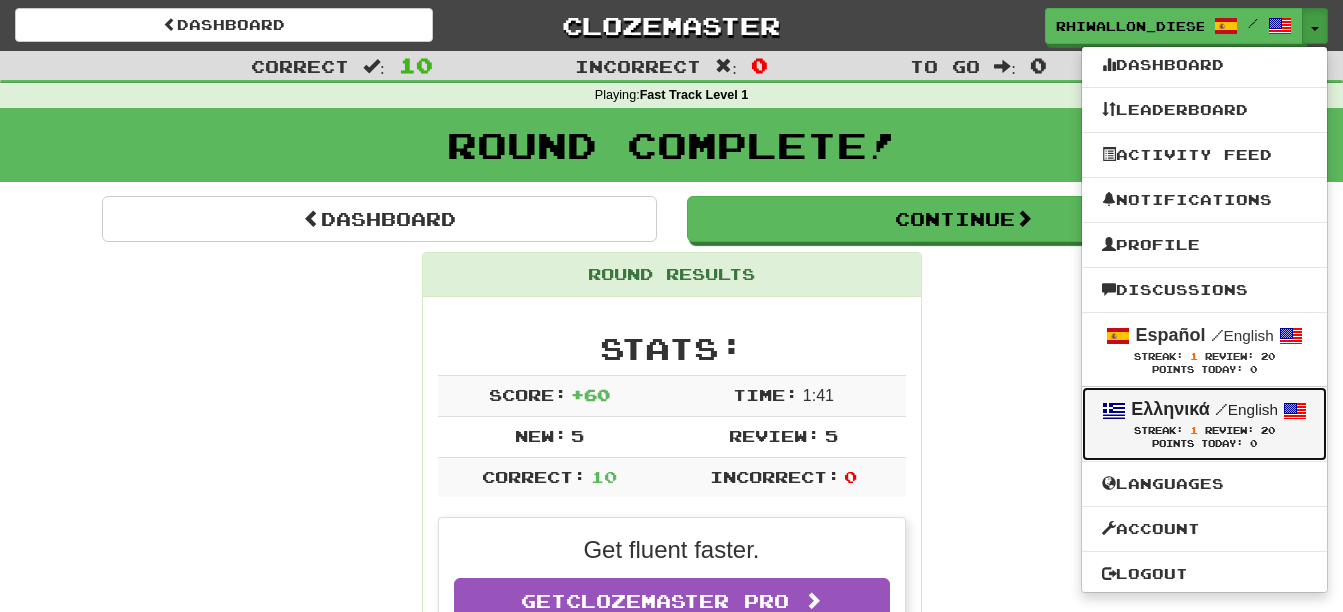 click on "Streak:" at bounding box center [1158, 430] 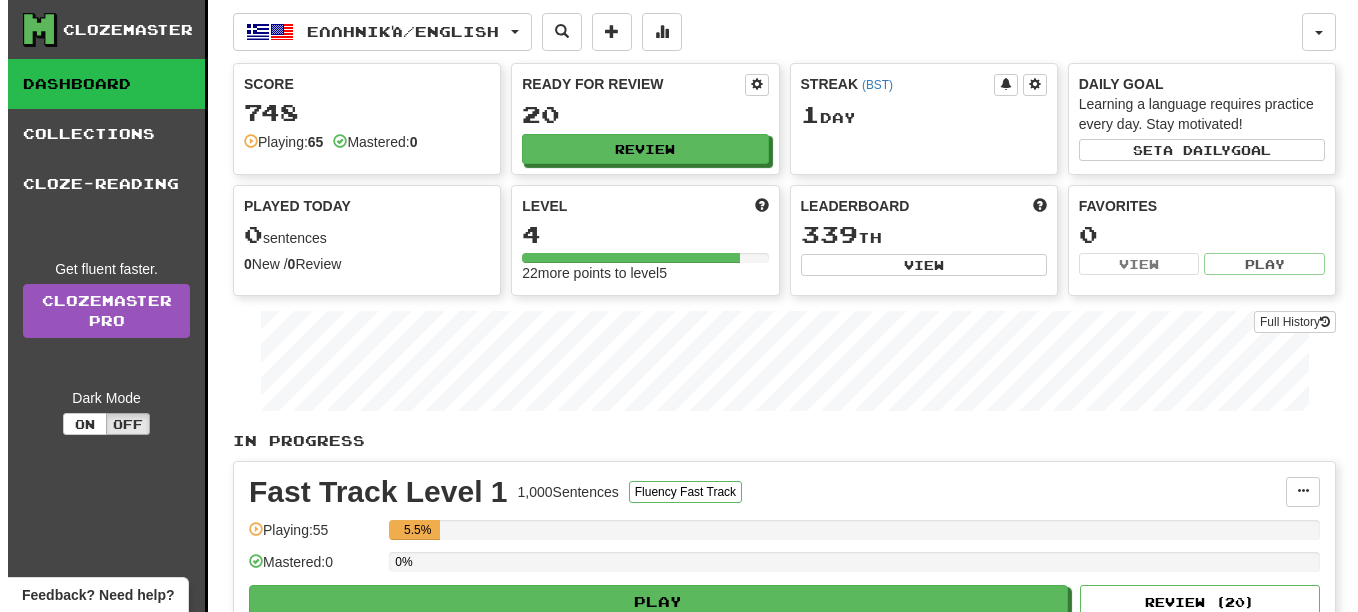 scroll, scrollTop: 0, scrollLeft: 0, axis: both 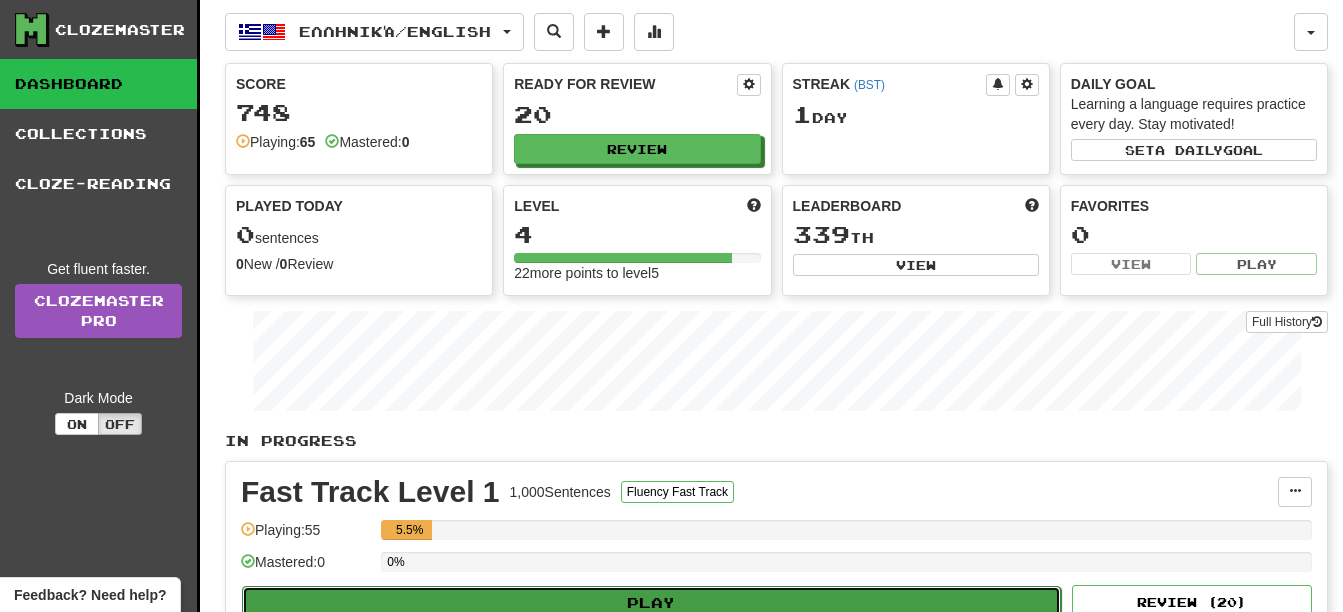 click on "Play" at bounding box center (651, 603) 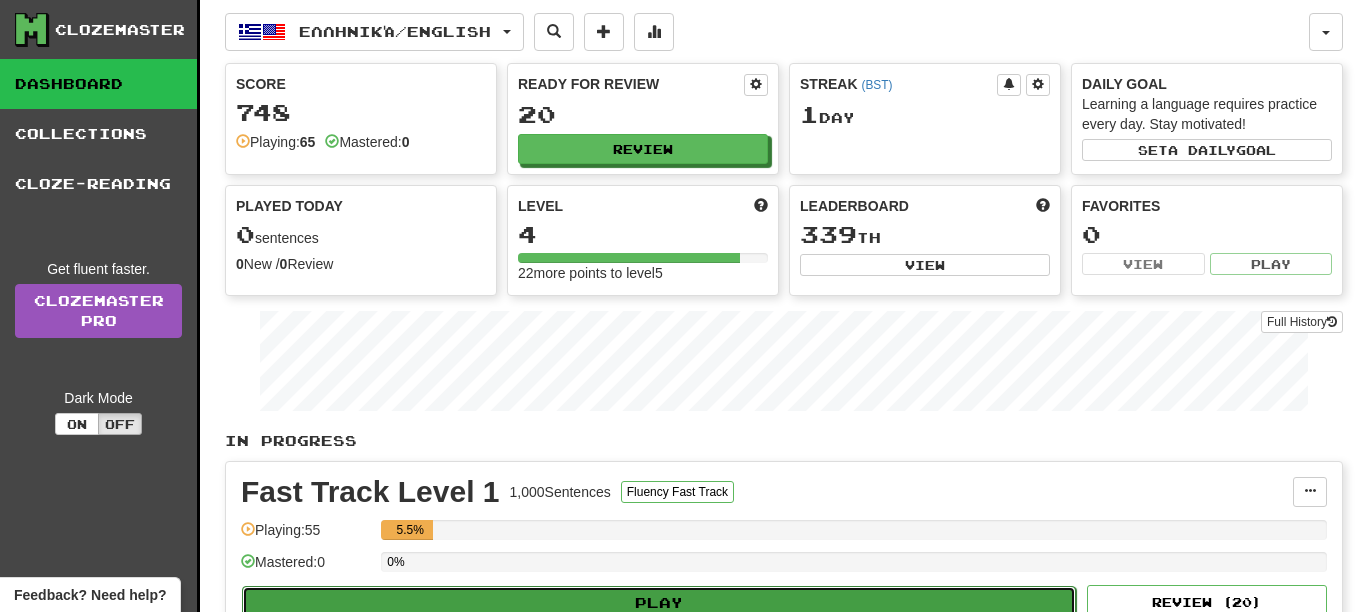 select on "**" 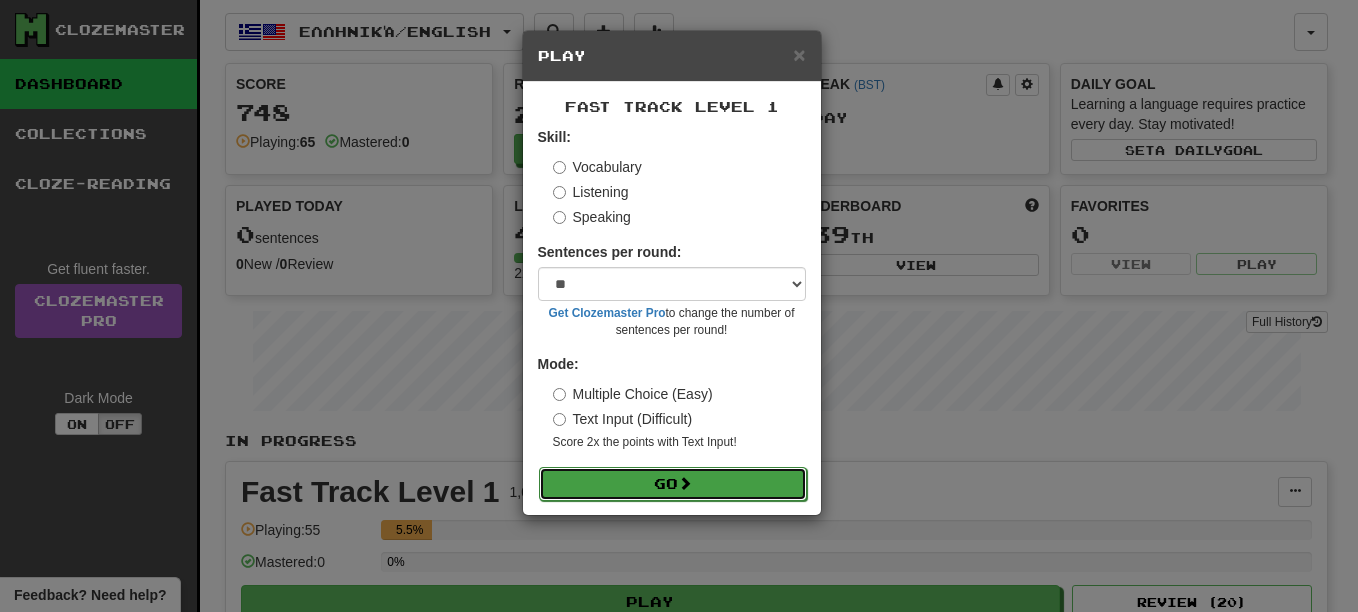 click on "Go" at bounding box center [673, 484] 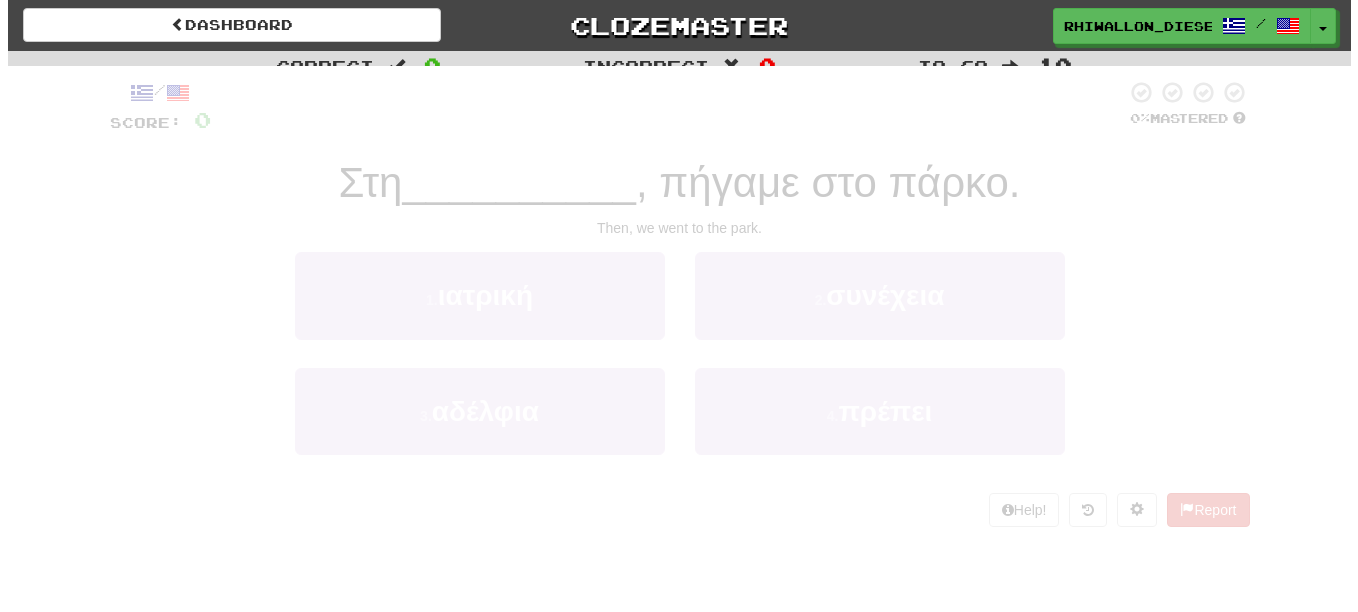 scroll, scrollTop: 0, scrollLeft: 0, axis: both 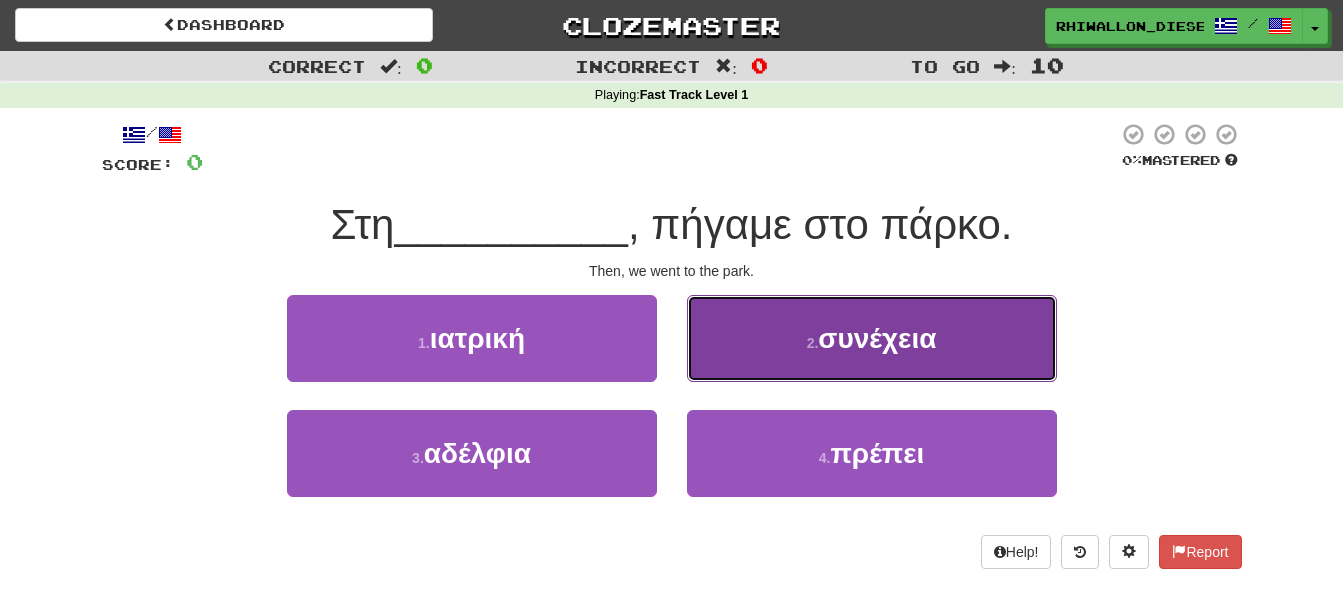click on "2 . συνέχεια" at bounding box center (872, 338) 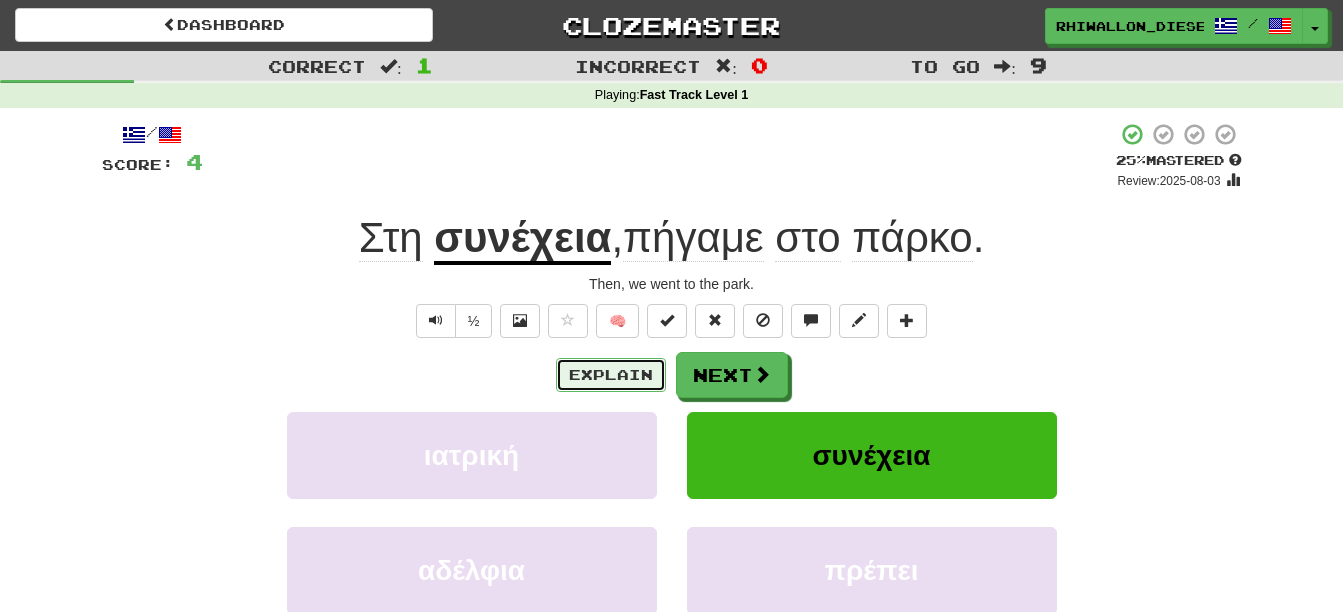 click on "Explain" at bounding box center [611, 375] 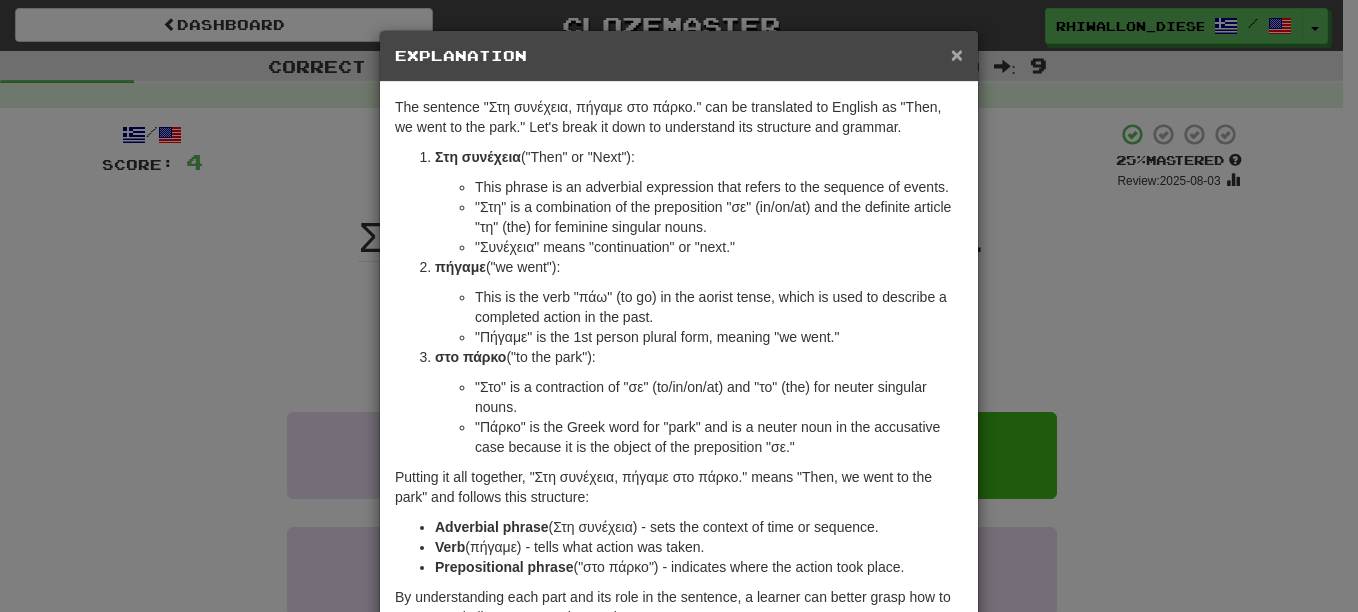 click on "×" at bounding box center [957, 54] 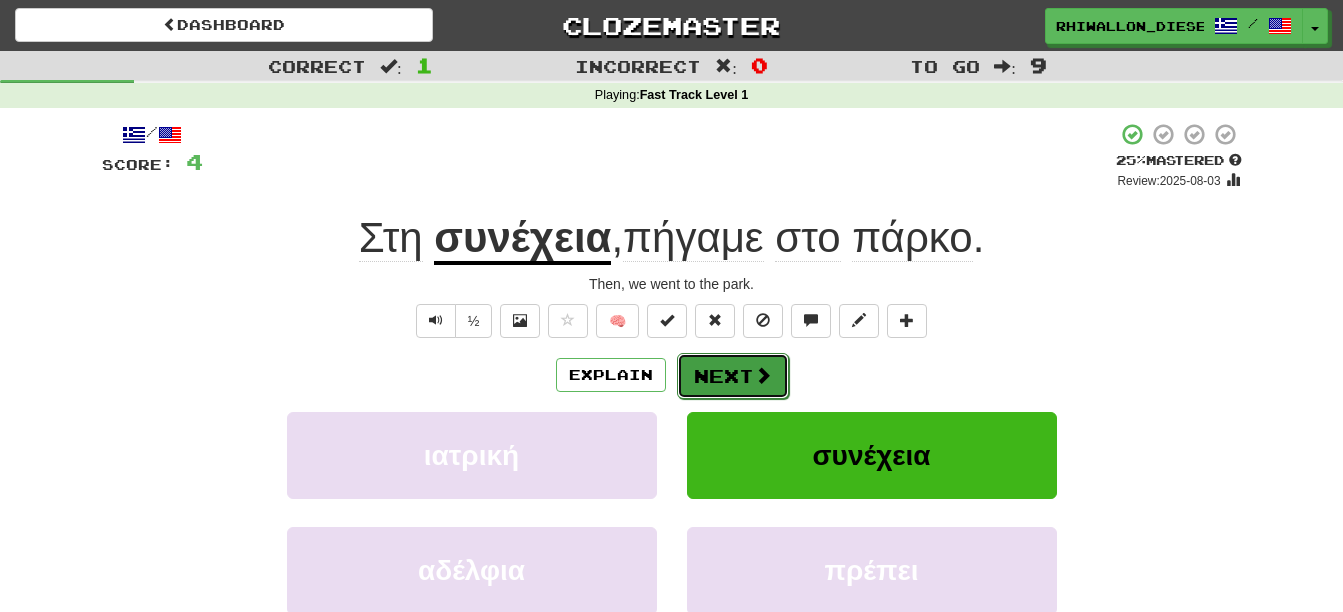 click on "Next" at bounding box center (733, 376) 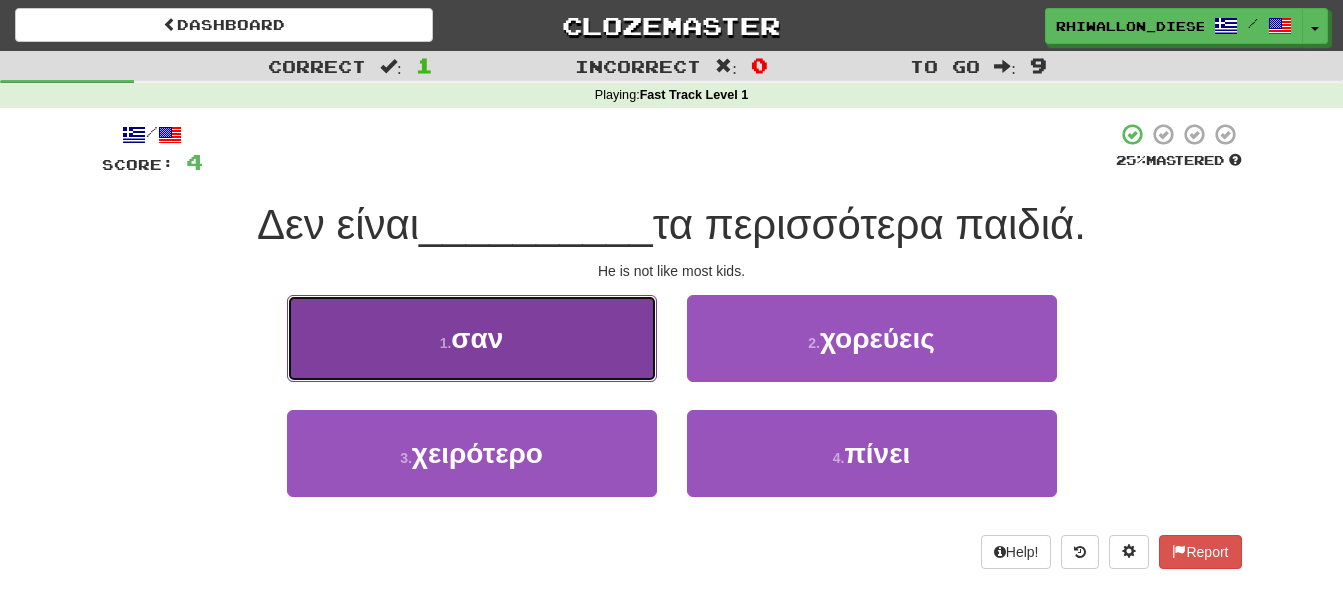 click on "1 .  σαν" at bounding box center [472, 338] 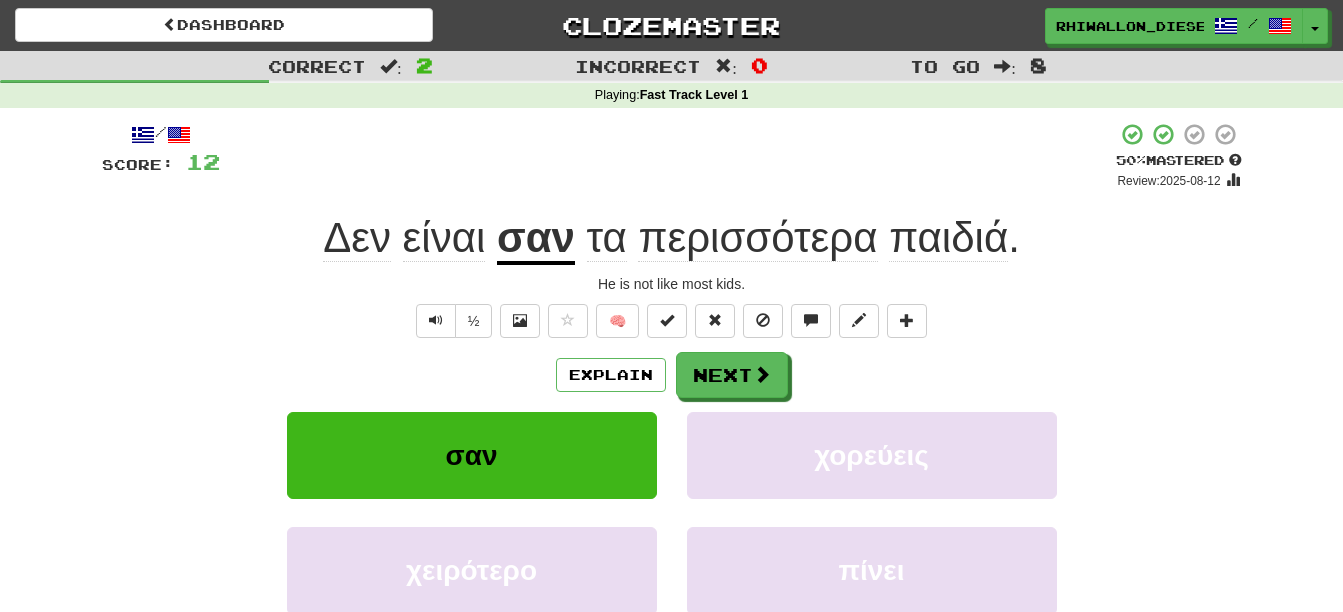 click on "σαν" at bounding box center [536, 239] 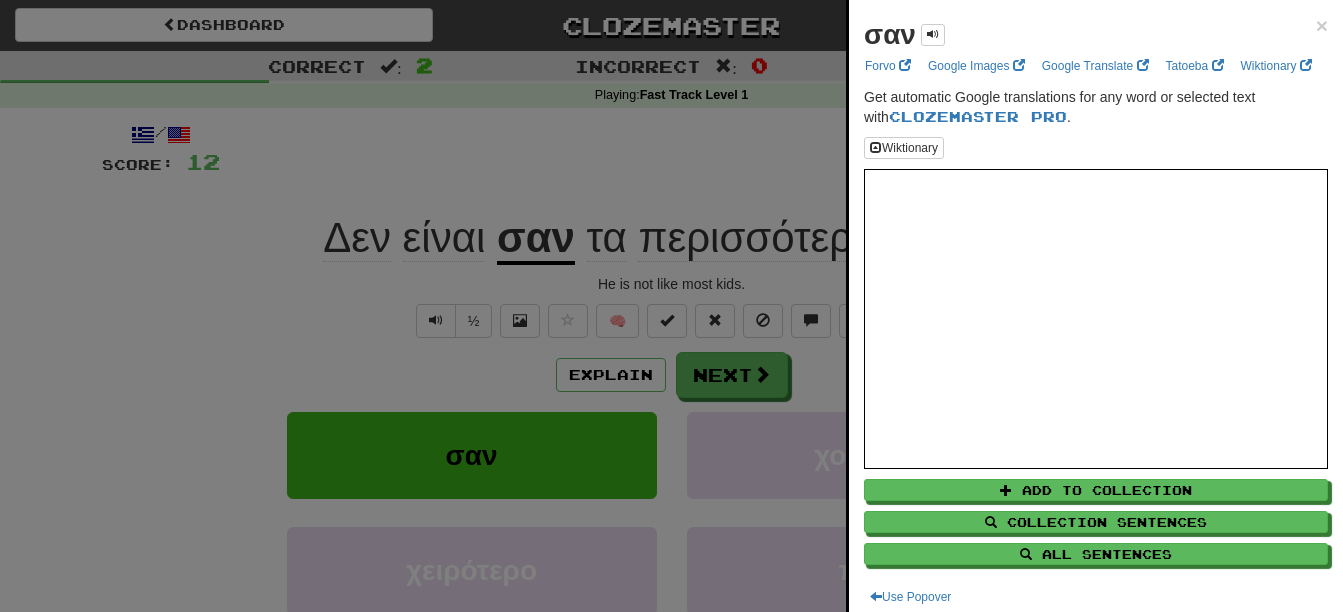 click at bounding box center [671, 306] 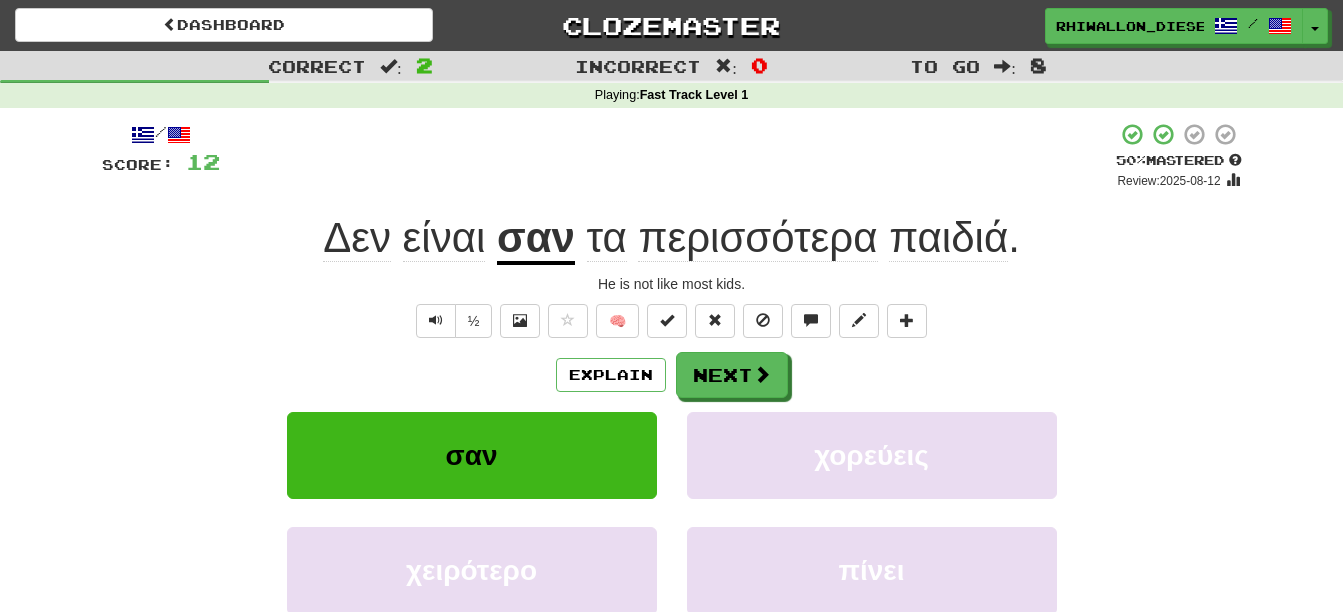 click on "περισσότερα" at bounding box center [757, 238] 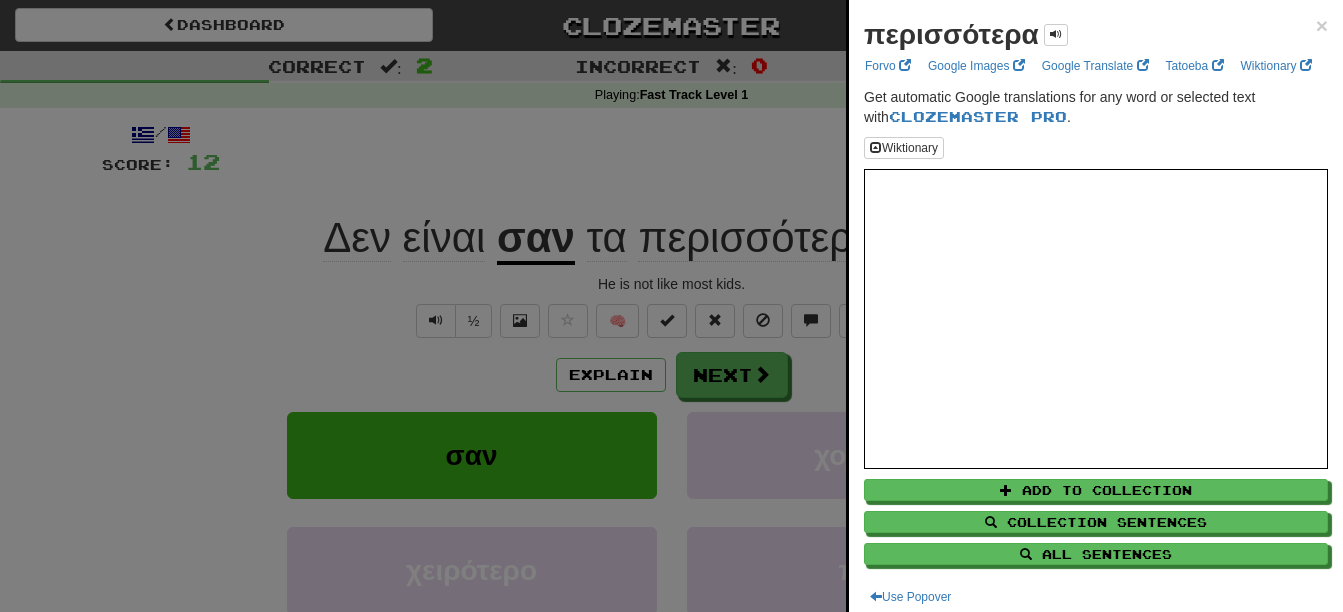 click at bounding box center [671, 306] 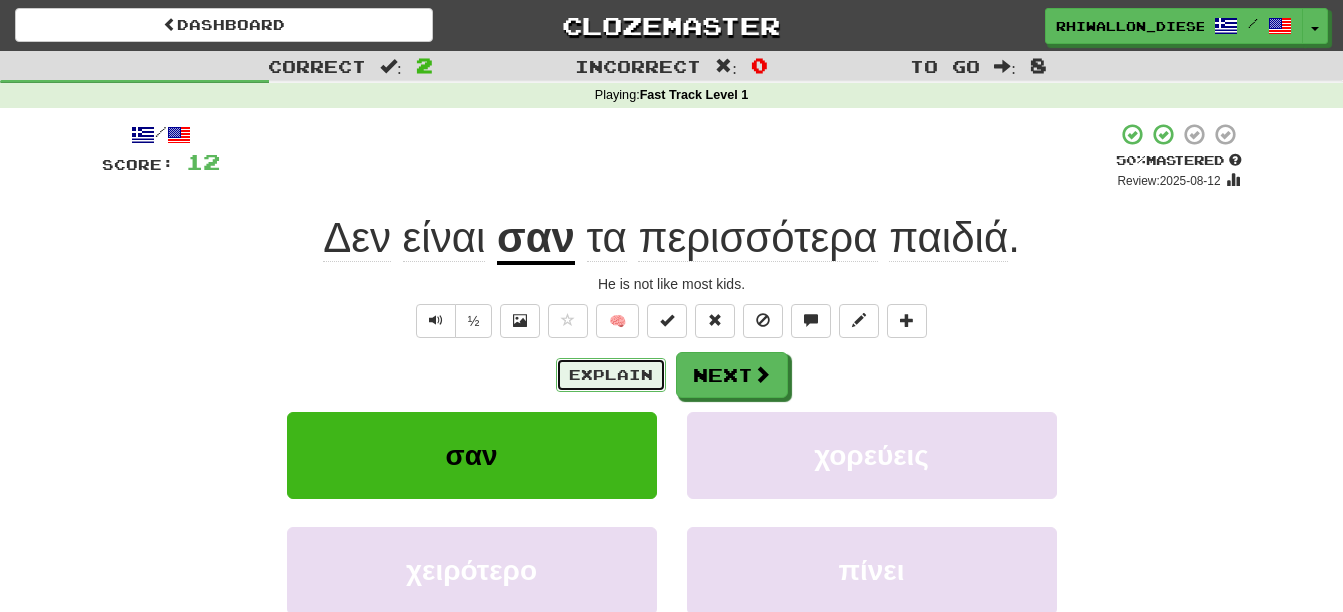 click on "Explain" at bounding box center [611, 375] 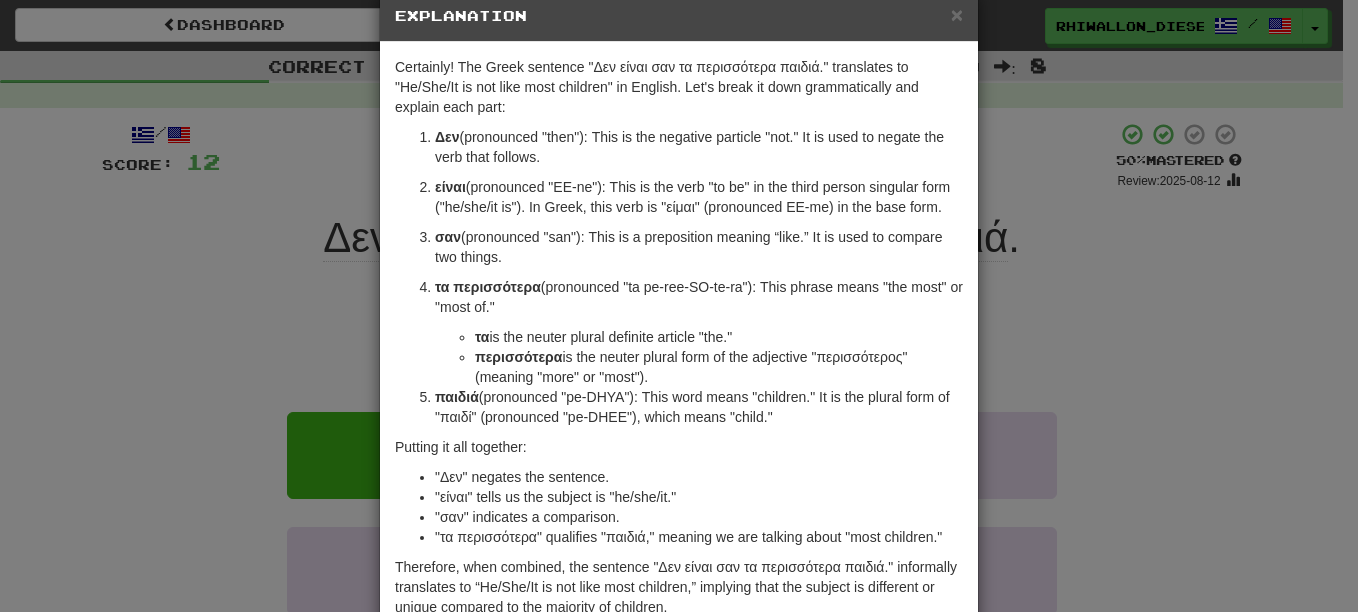 scroll, scrollTop: 166, scrollLeft: 0, axis: vertical 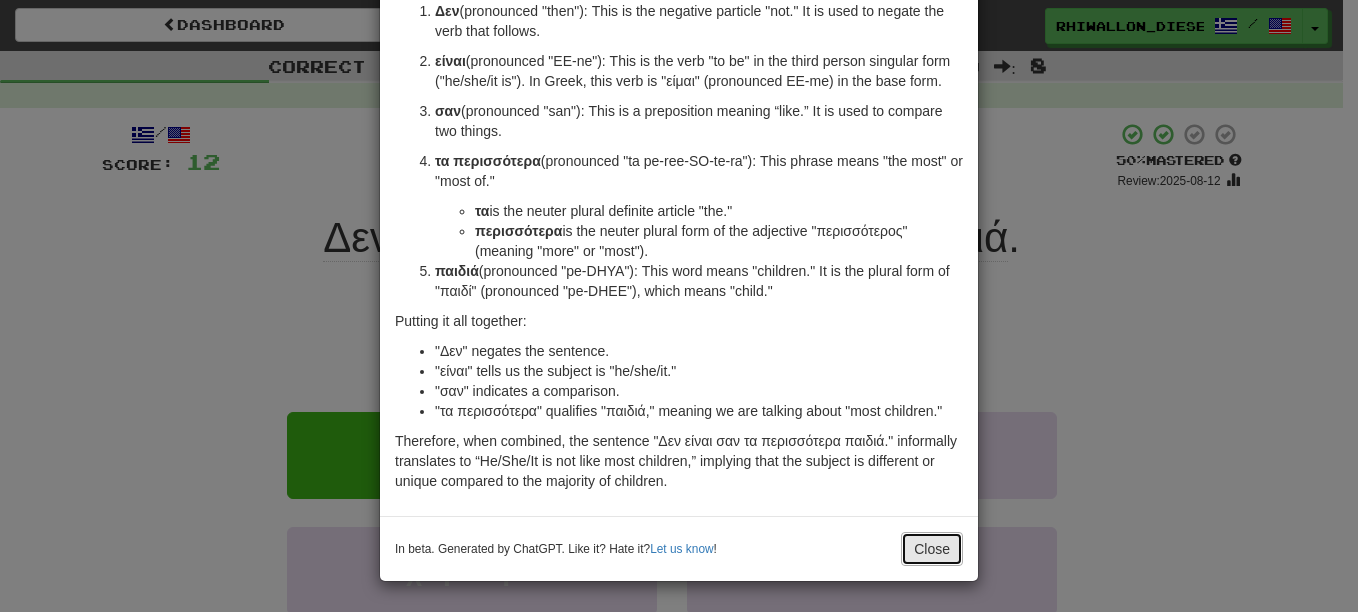 click on "Close" at bounding box center [932, 549] 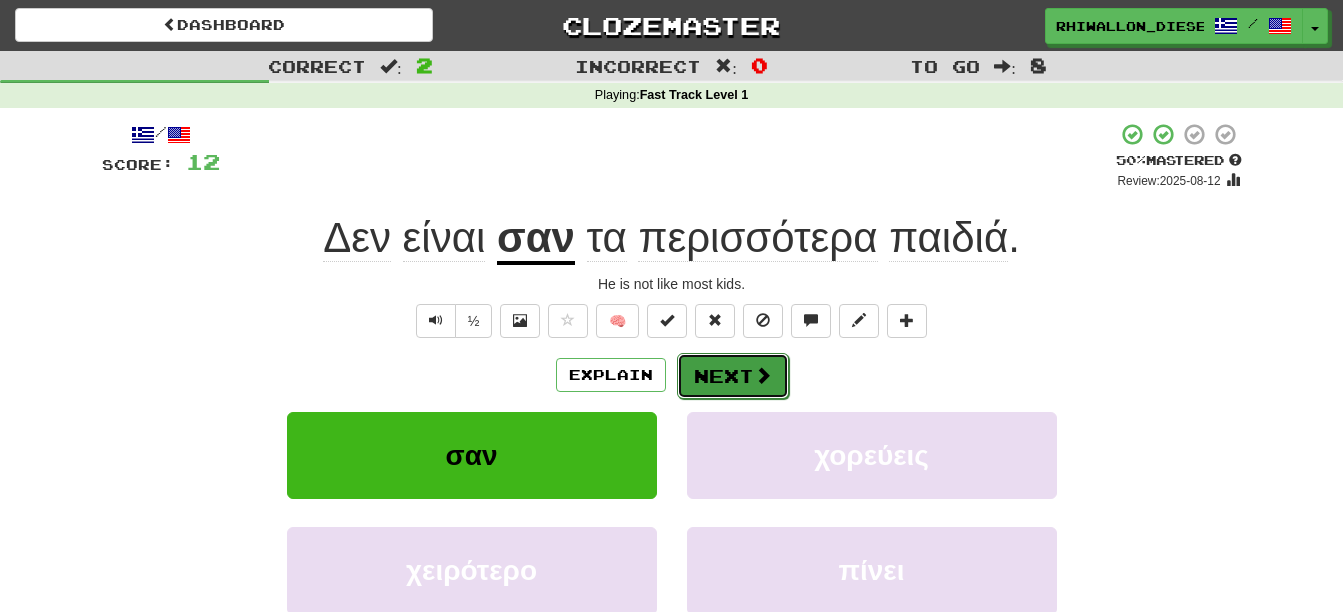 click on "Next" at bounding box center [733, 376] 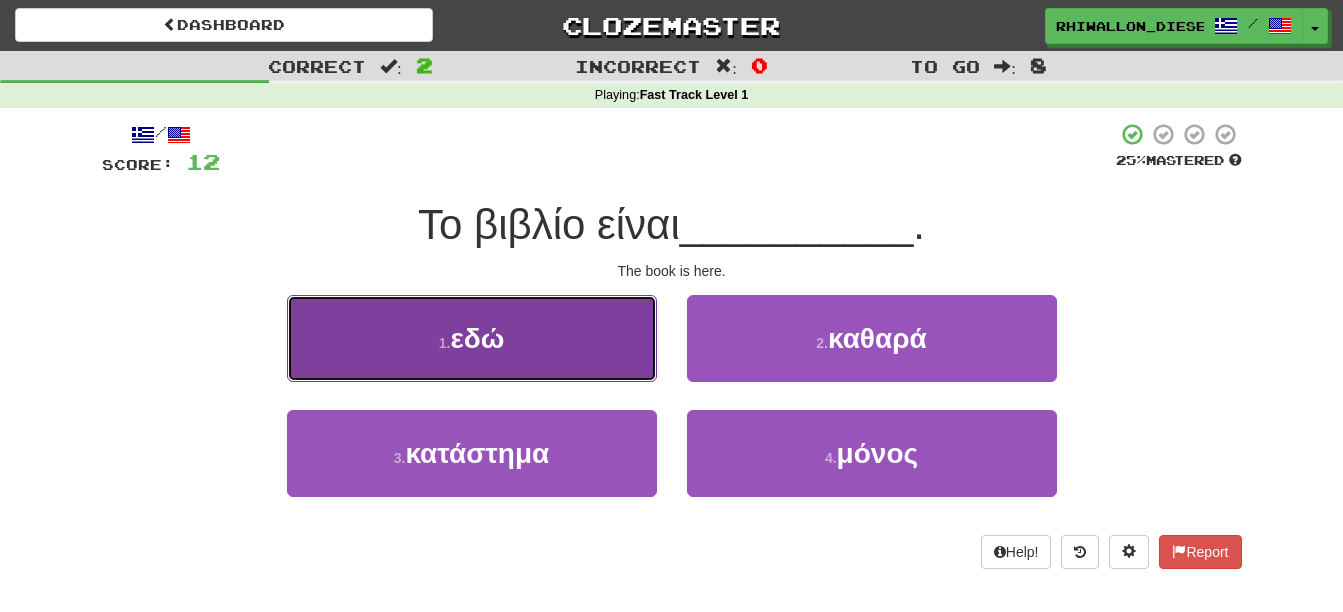 click on "1 .  εδώ" at bounding box center (472, 338) 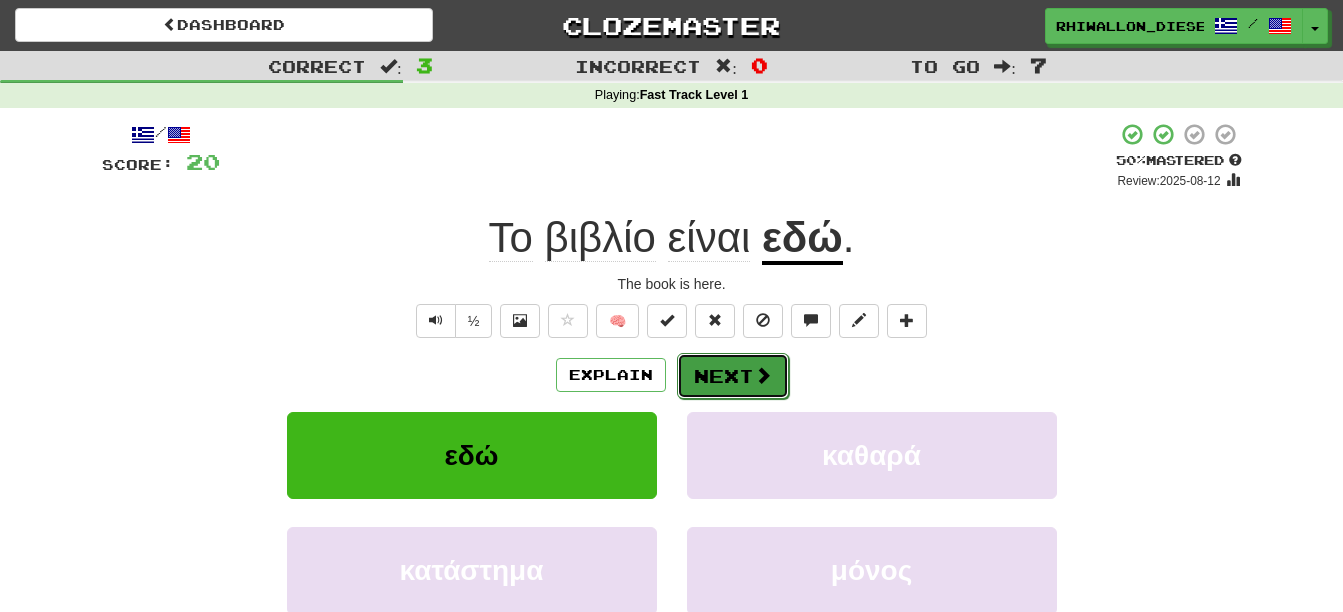 click on "Next" at bounding box center (733, 376) 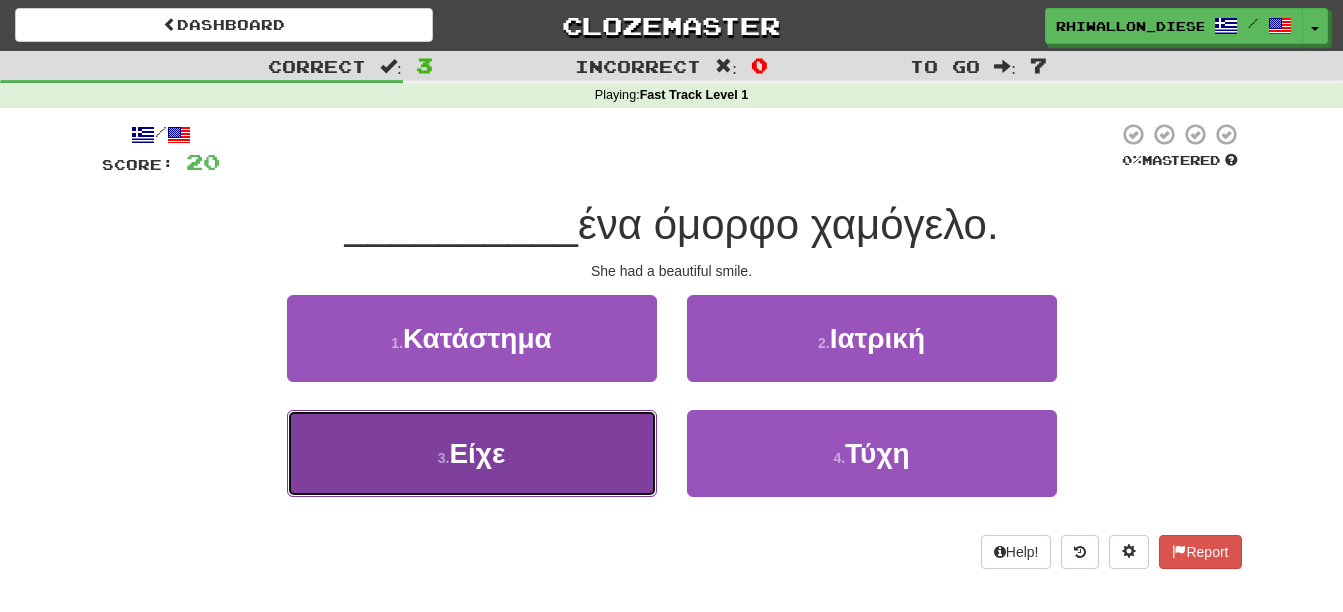 click on "3 . Είχε" at bounding box center (472, 453) 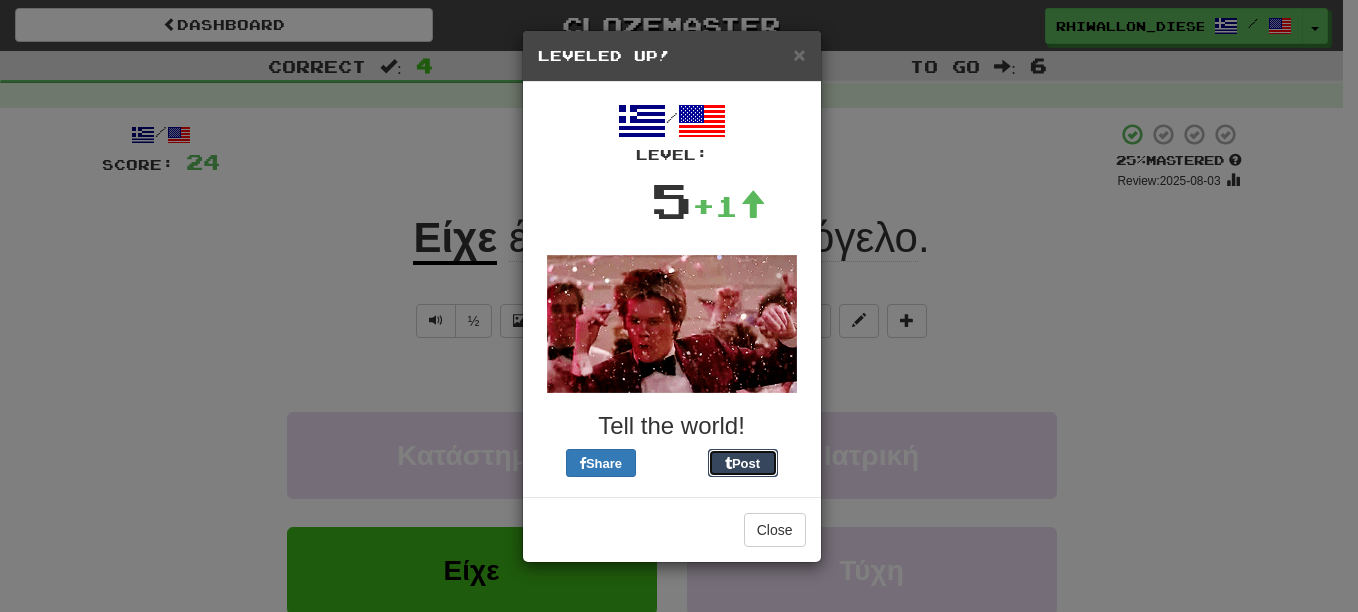 click on "Post" at bounding box center [743, 463] 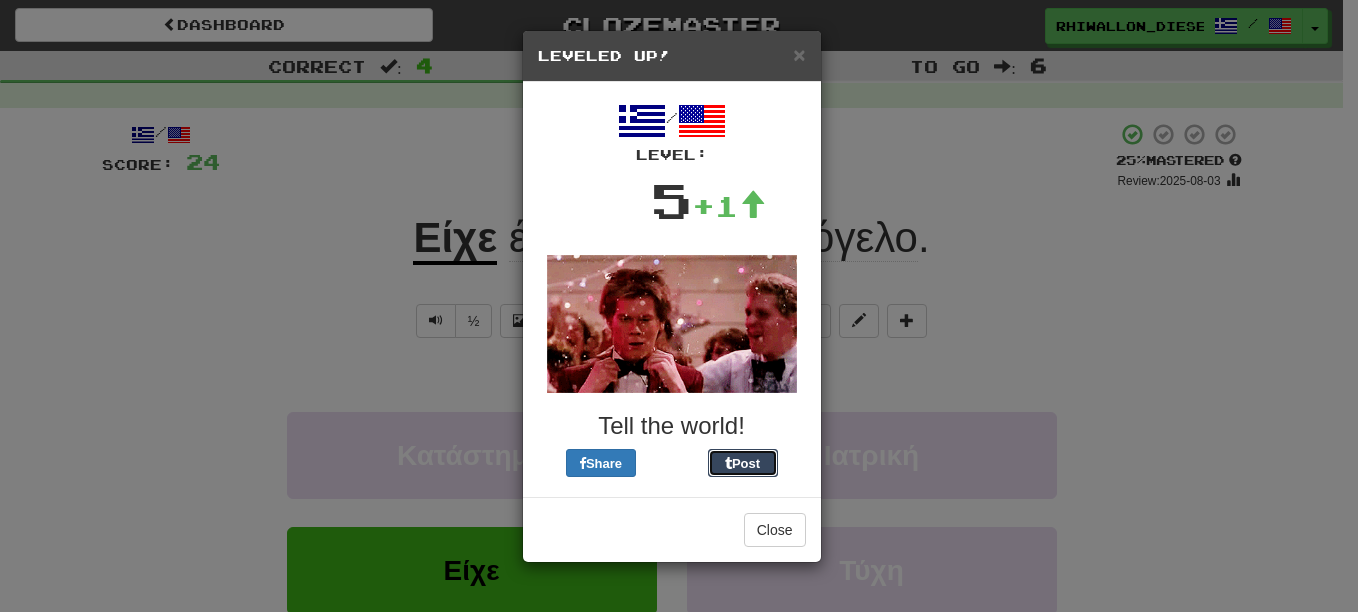 click on "Post" at bounding box center [743, 463] 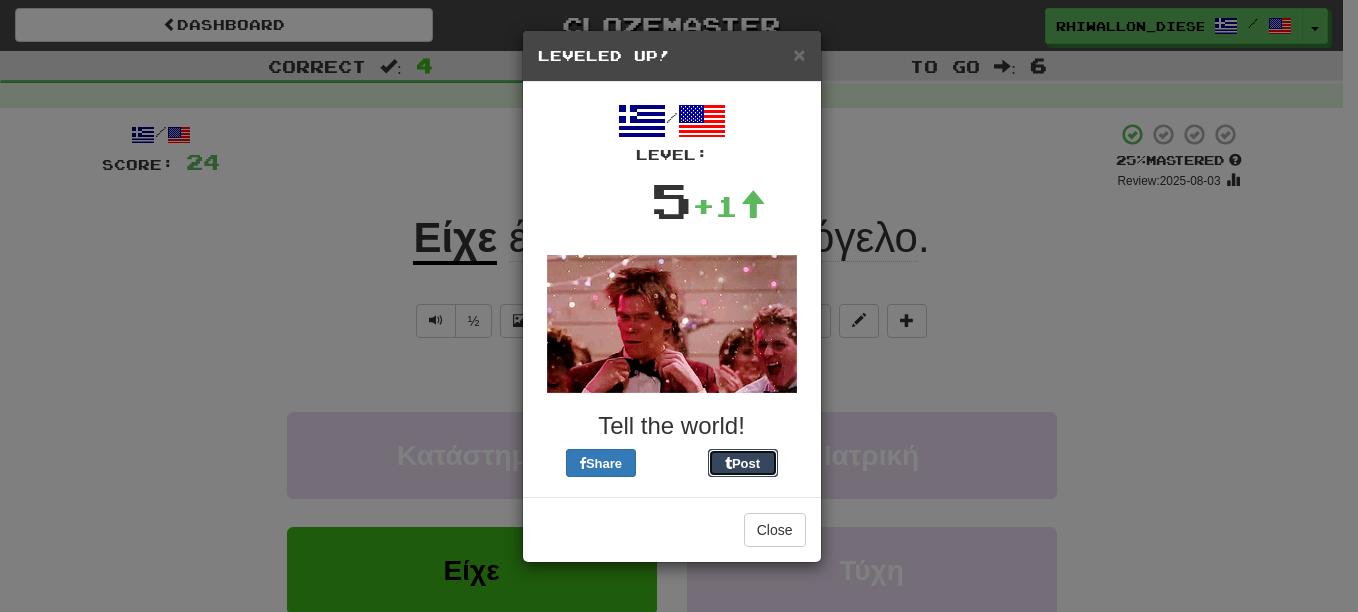 click on "Post" at bounding box center [743, 463] 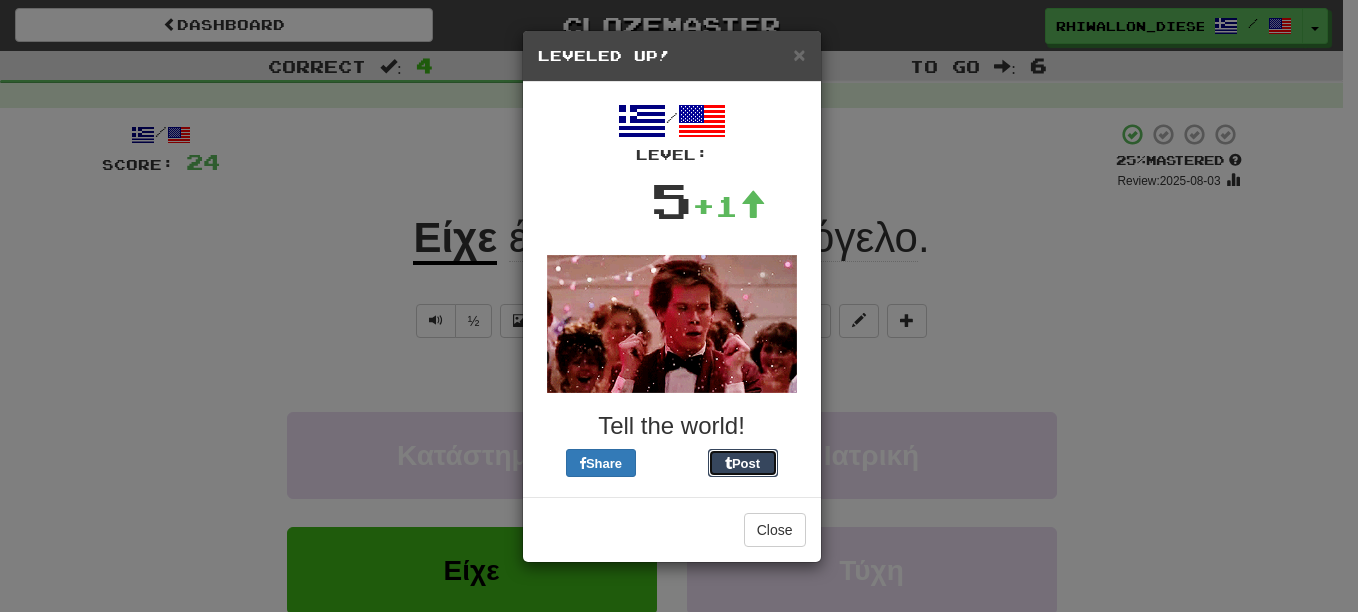 click on "Post" at bounding box center (743, 463) 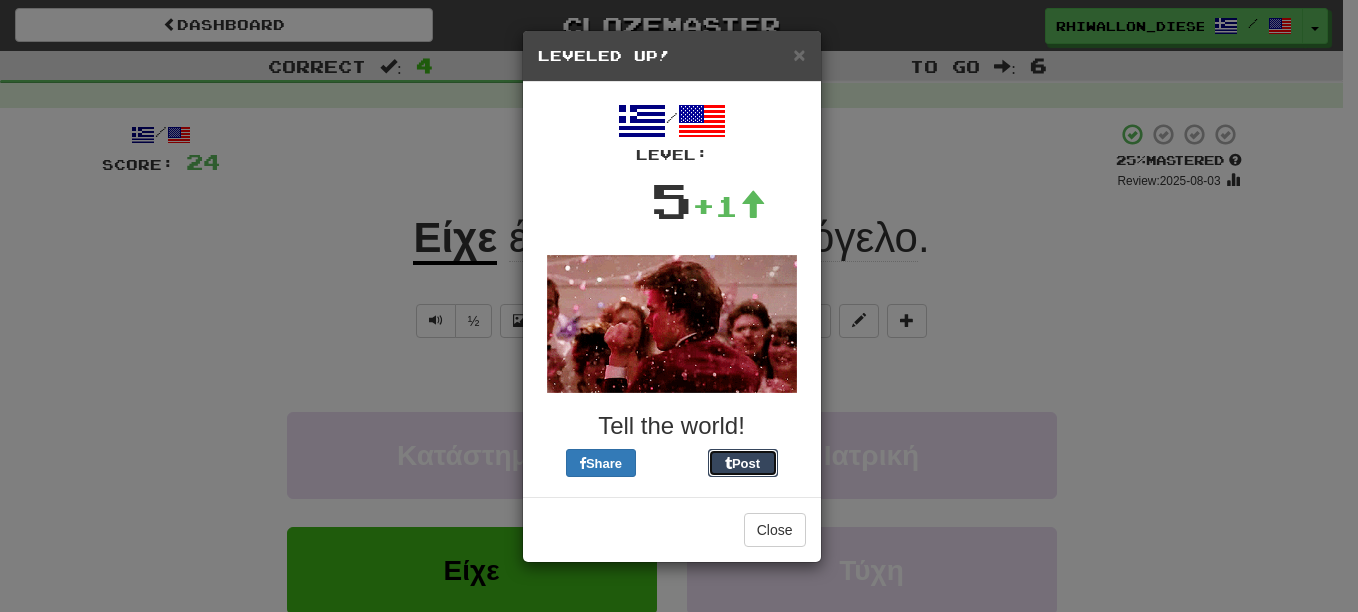 click on "Post" at bounding box center (743, 463) 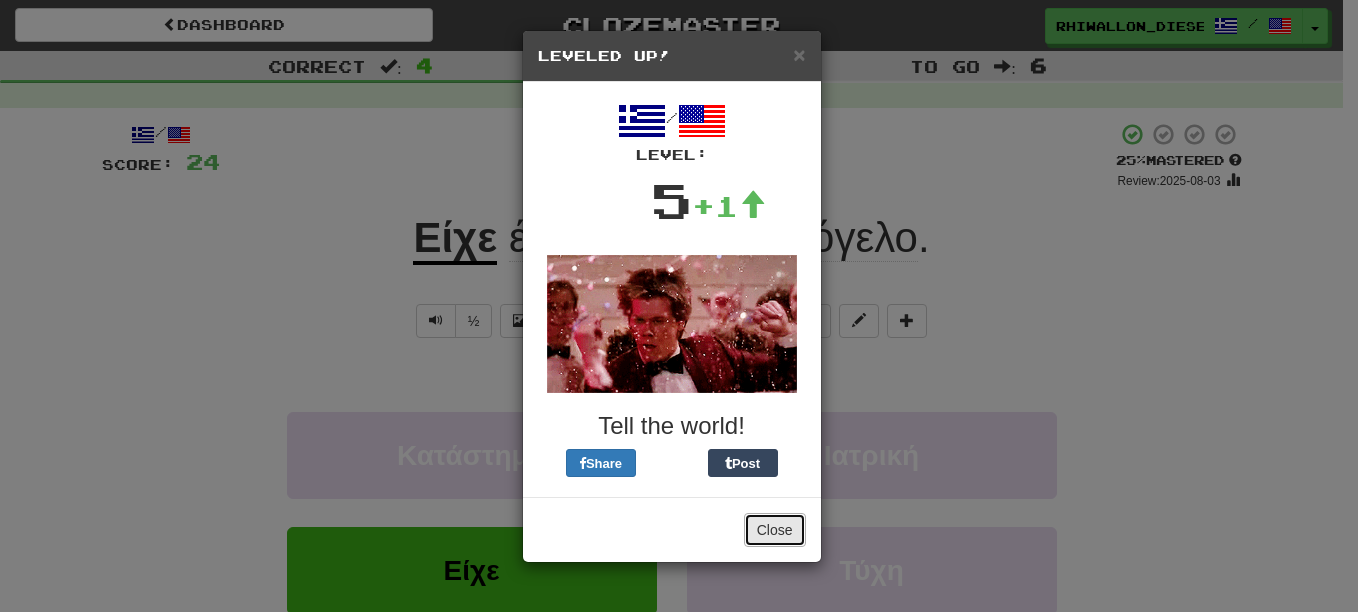 click on "Close" at bounding box center (775, 530) 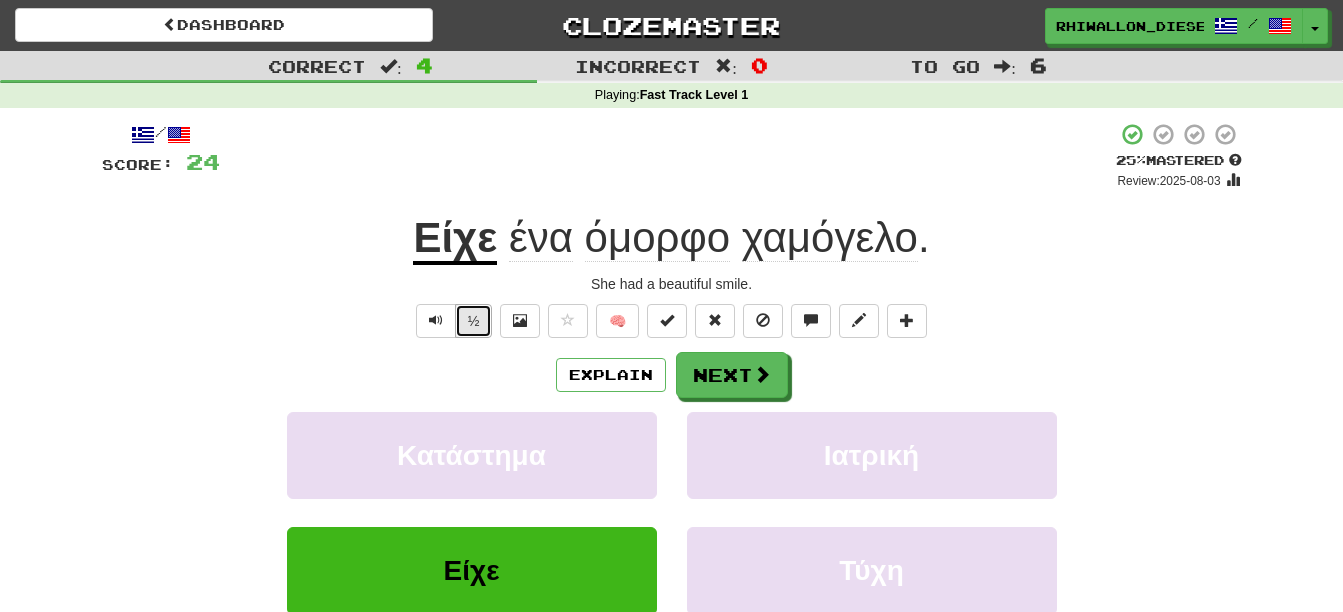 click on "½" at bounding box center (474, 321) 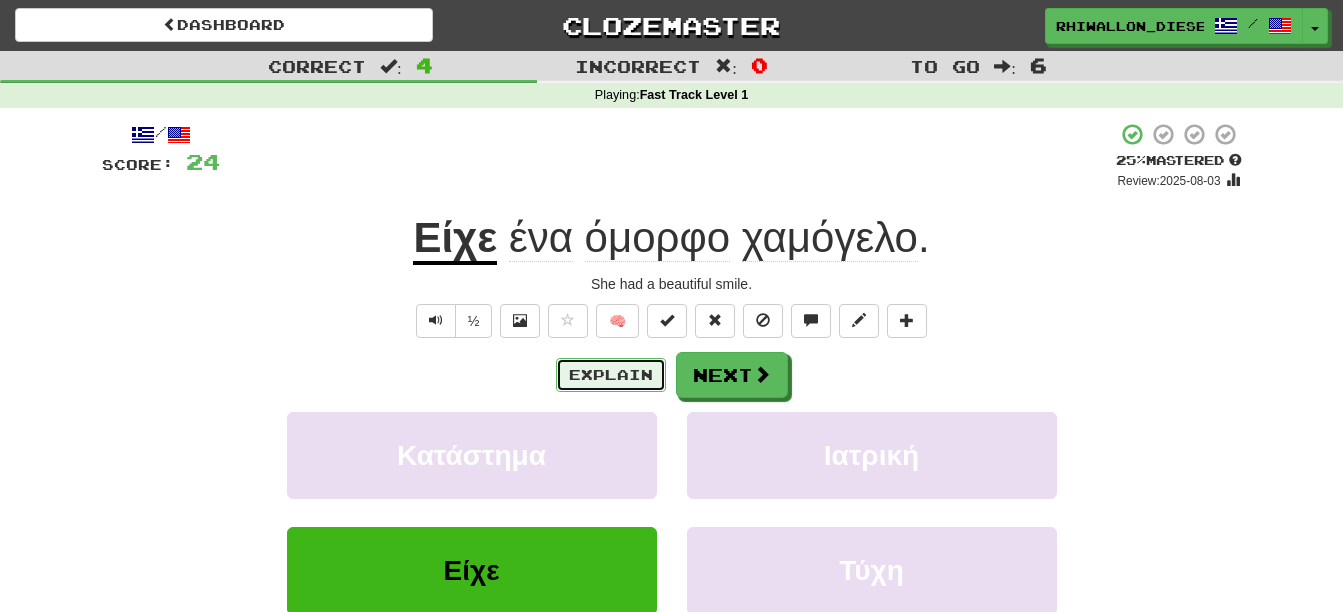 click on "Explain" at bounding box center [611, 375] 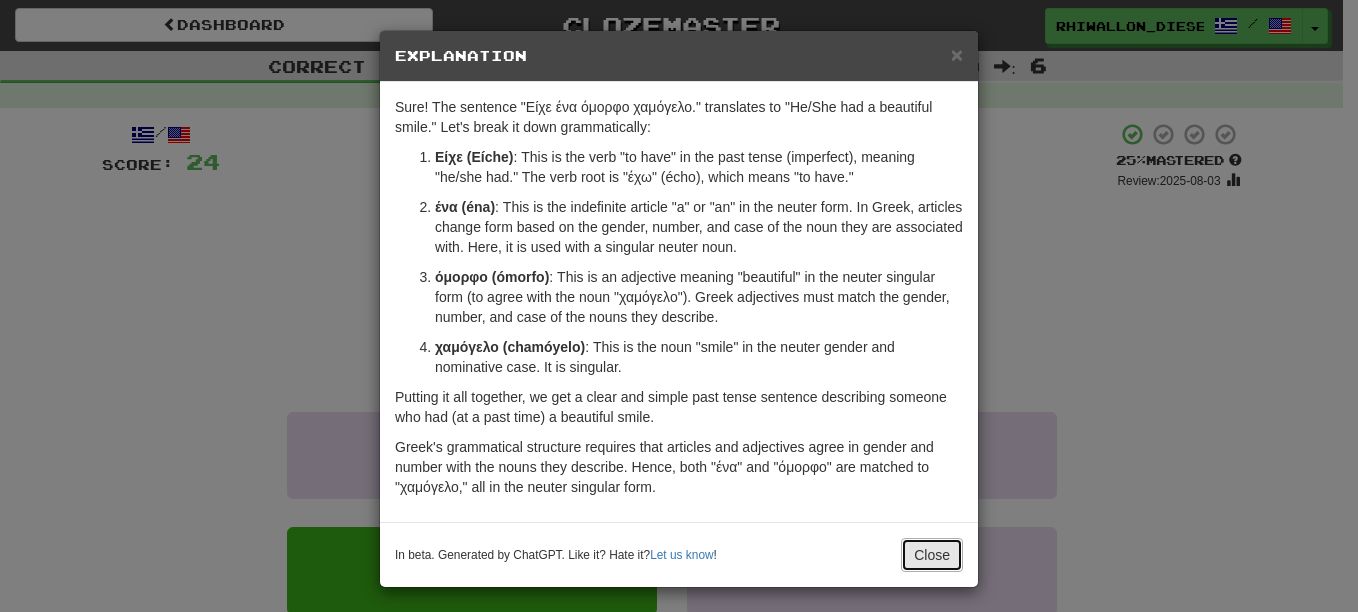 click on "Close" at bounding box center (932, 555) 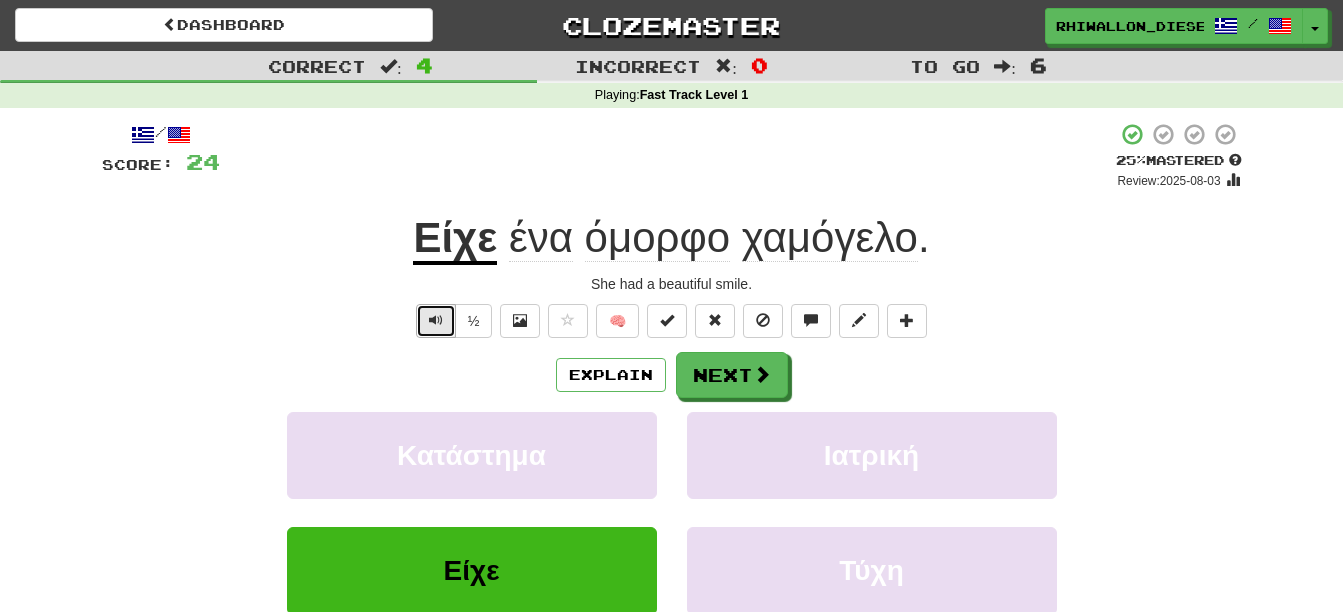 click at bounding box center (436, 320) 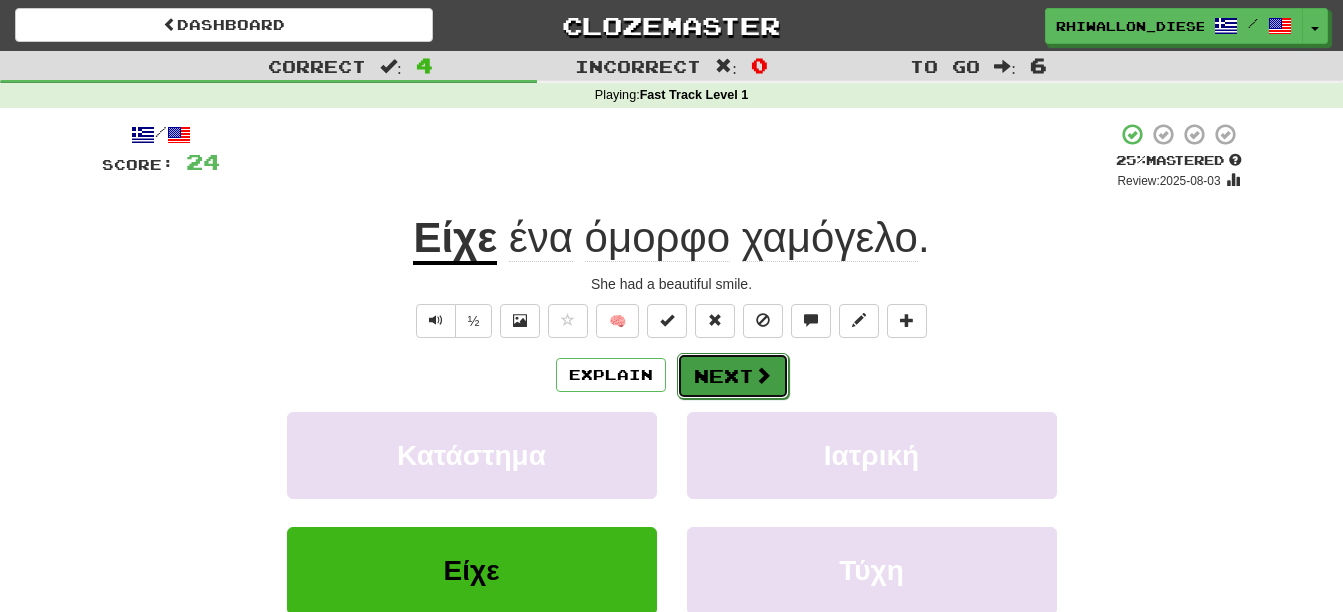 click on "Next" at bounding box center (733, 376) 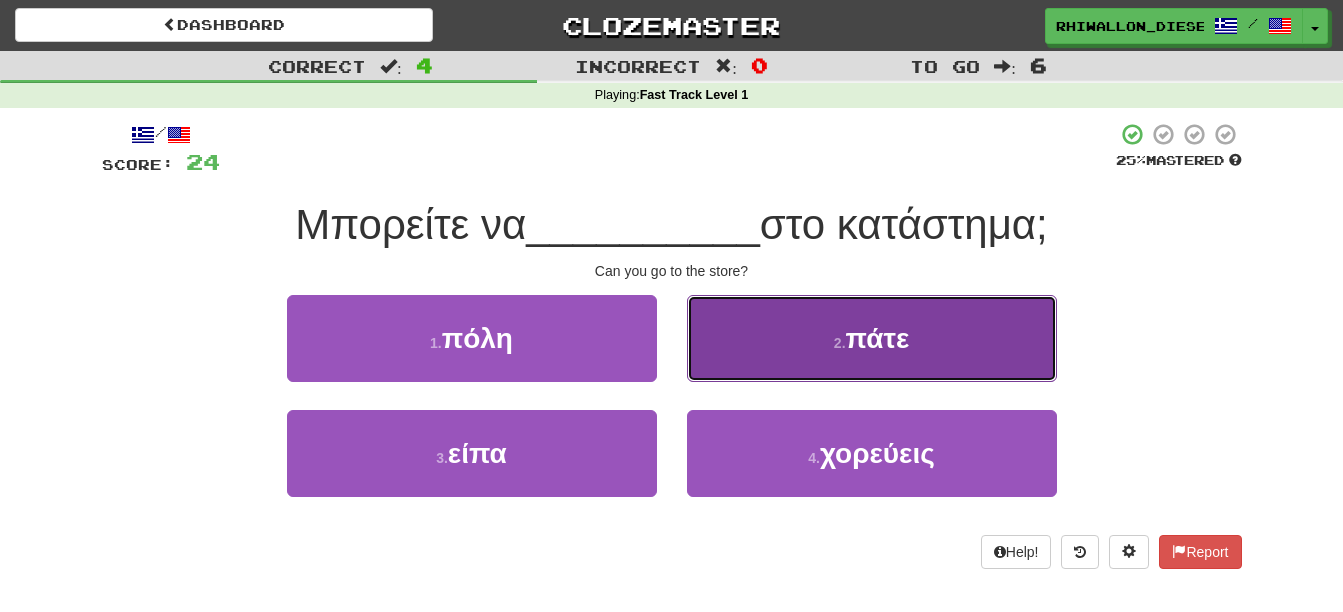 click on "2 .  πάτε" at bounding box center (872, 338) 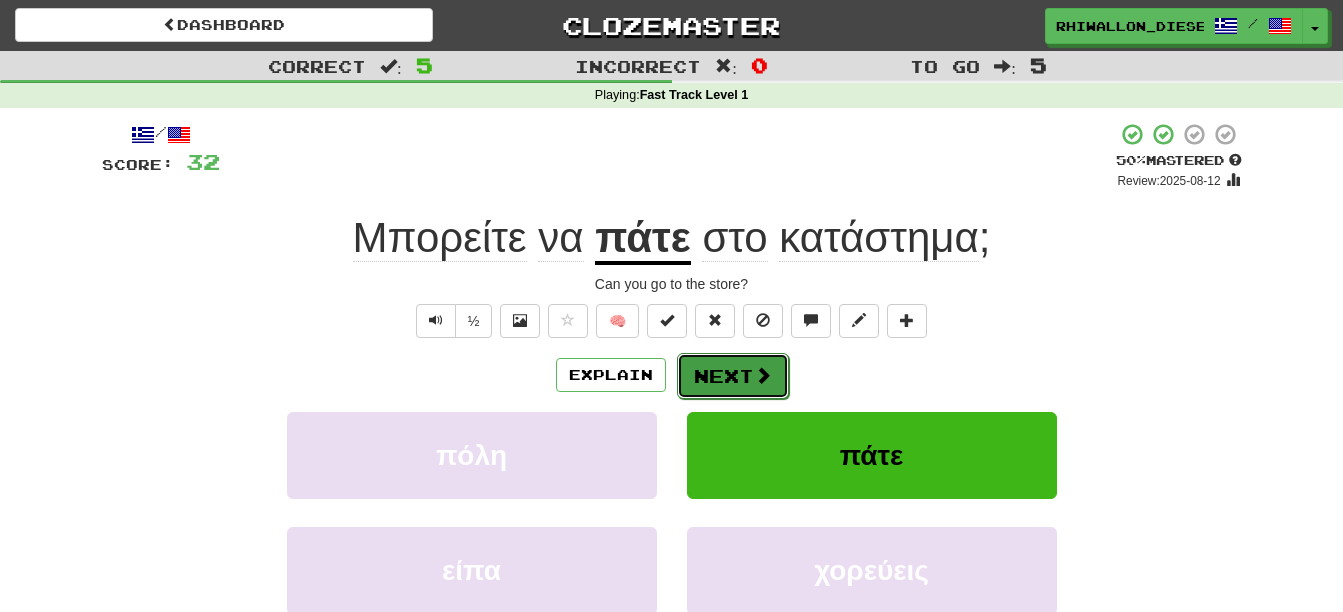 click at bounding box center [763, 375] 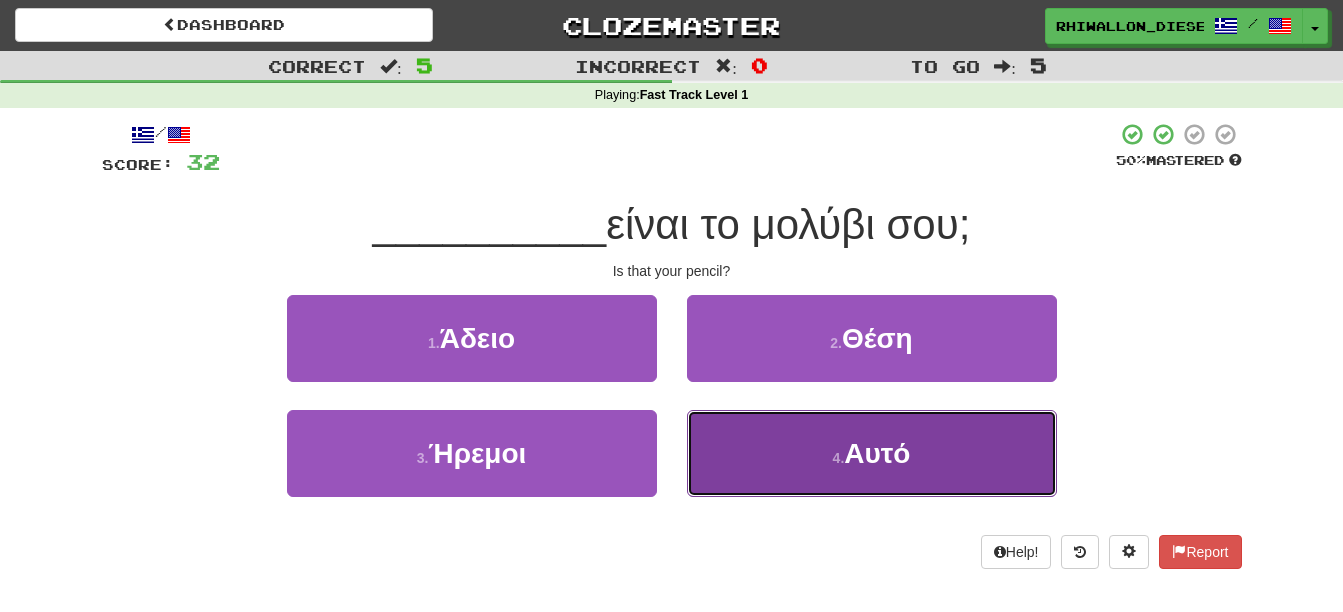 click on "4 .  Αυτό" at bounding box center [872, 453] 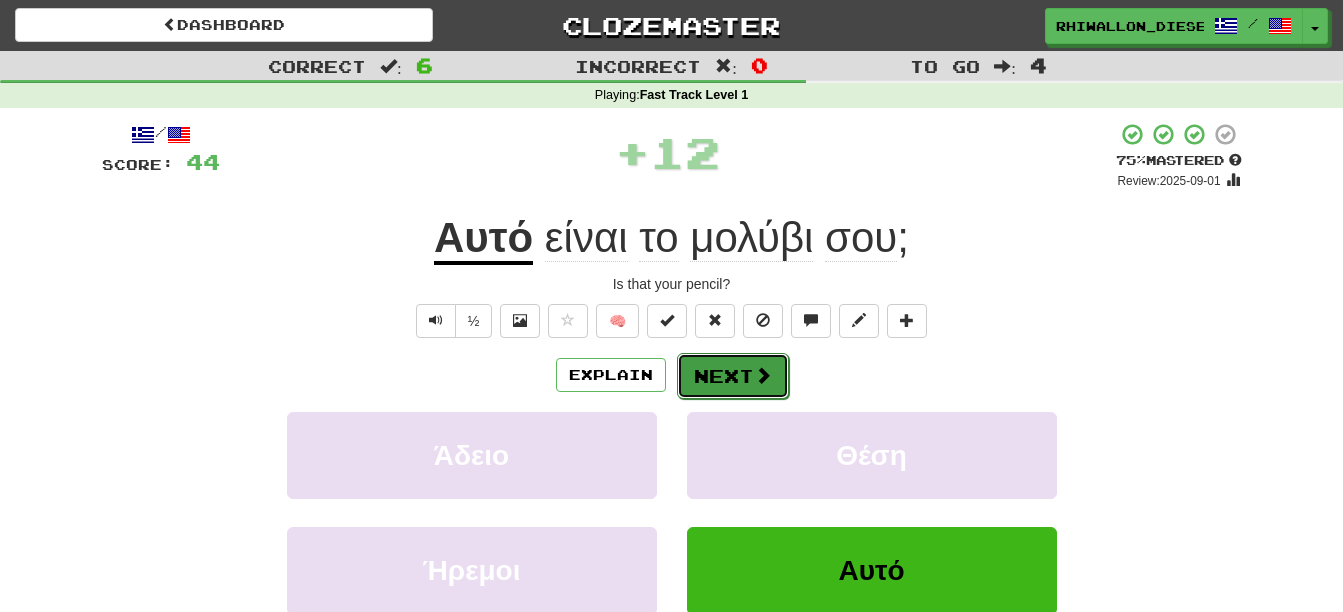 click on "Next" at bounding box center [733, 376] 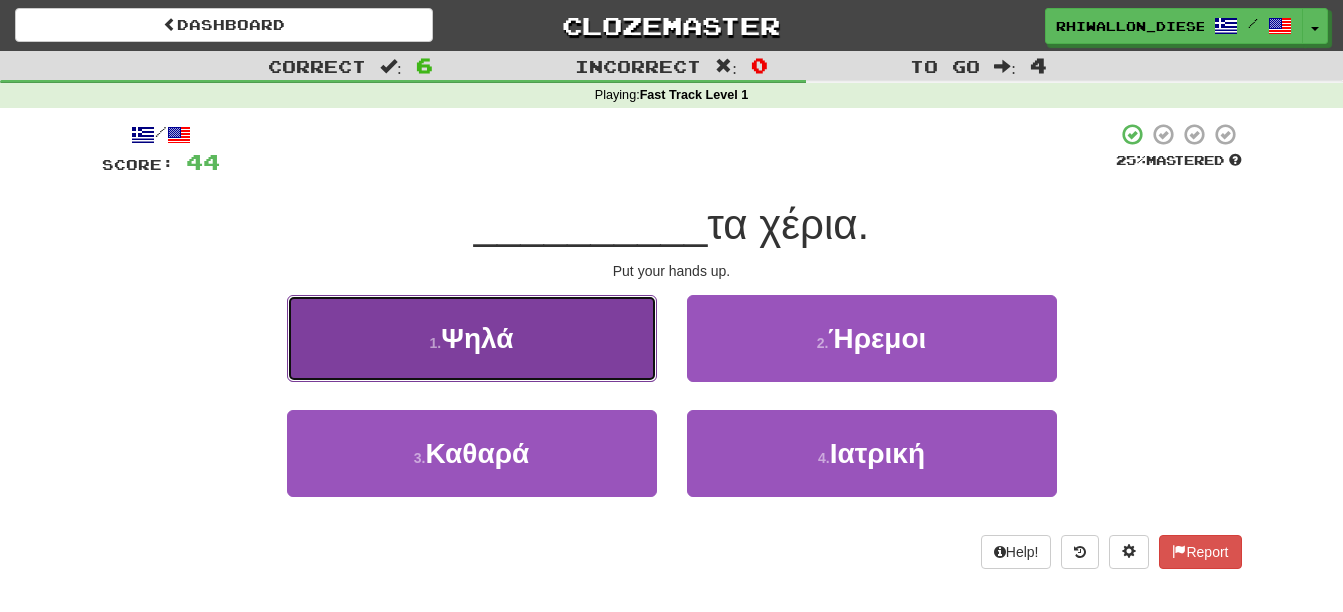 click on "1 . Ψηλά" at bounding box center [472, 338] 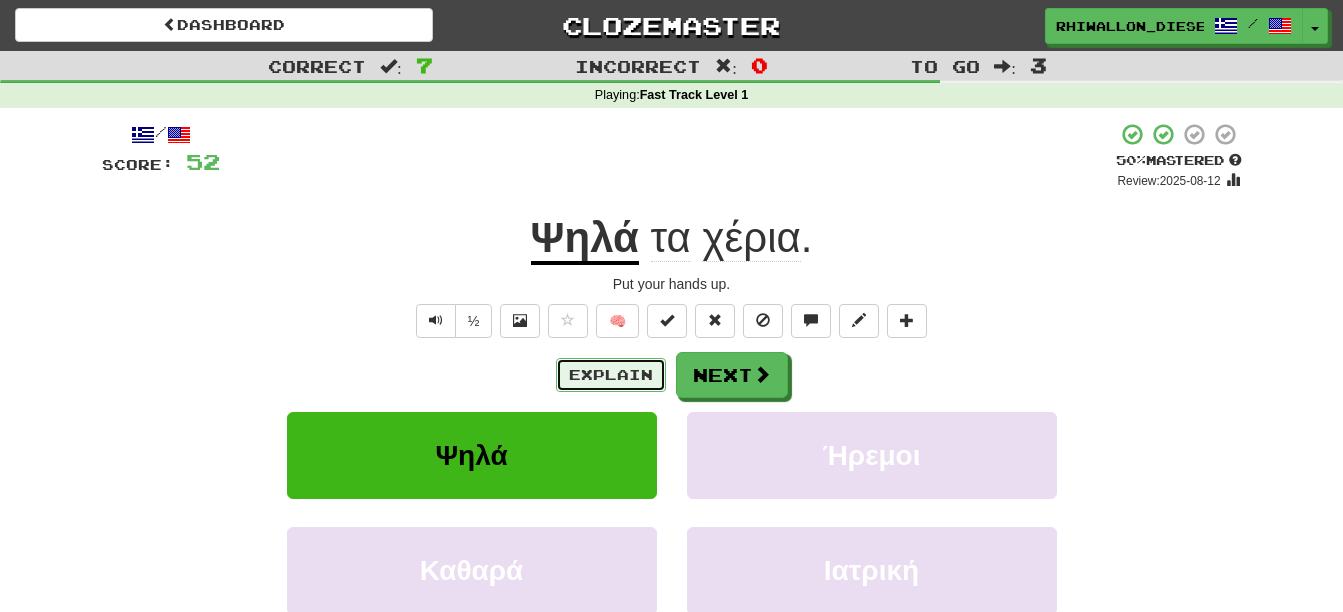 click on "Explain" at bounding box center [611, 375] 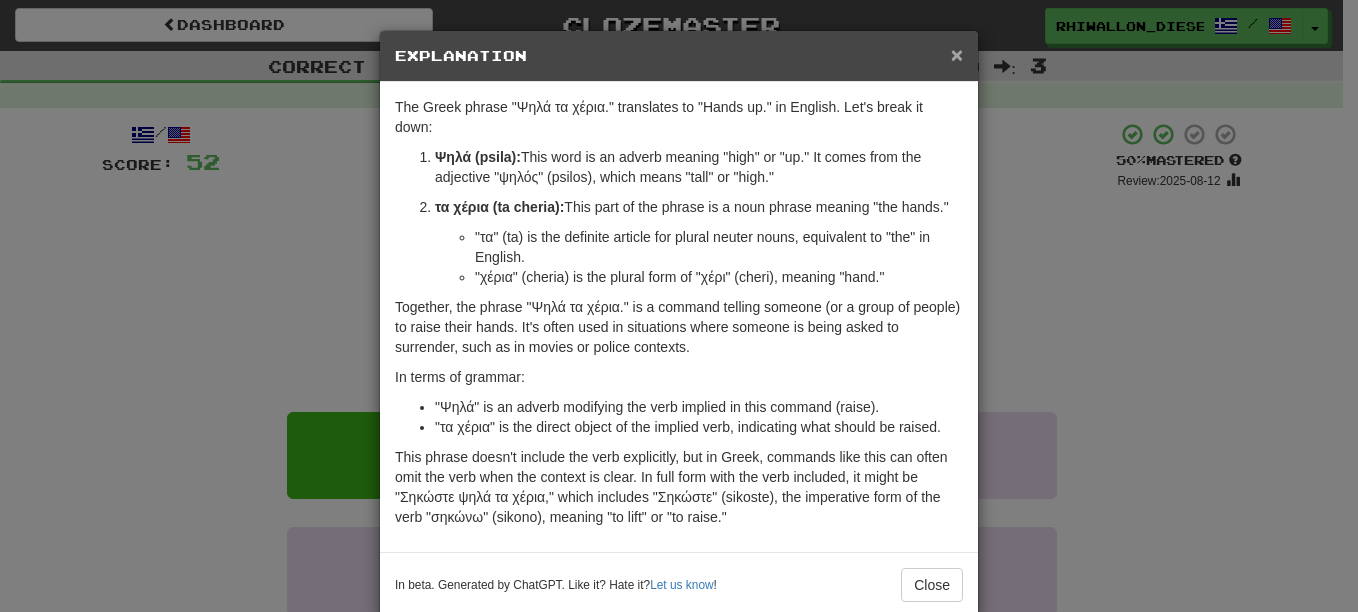 click on "×" at bounding box center (957, 54) 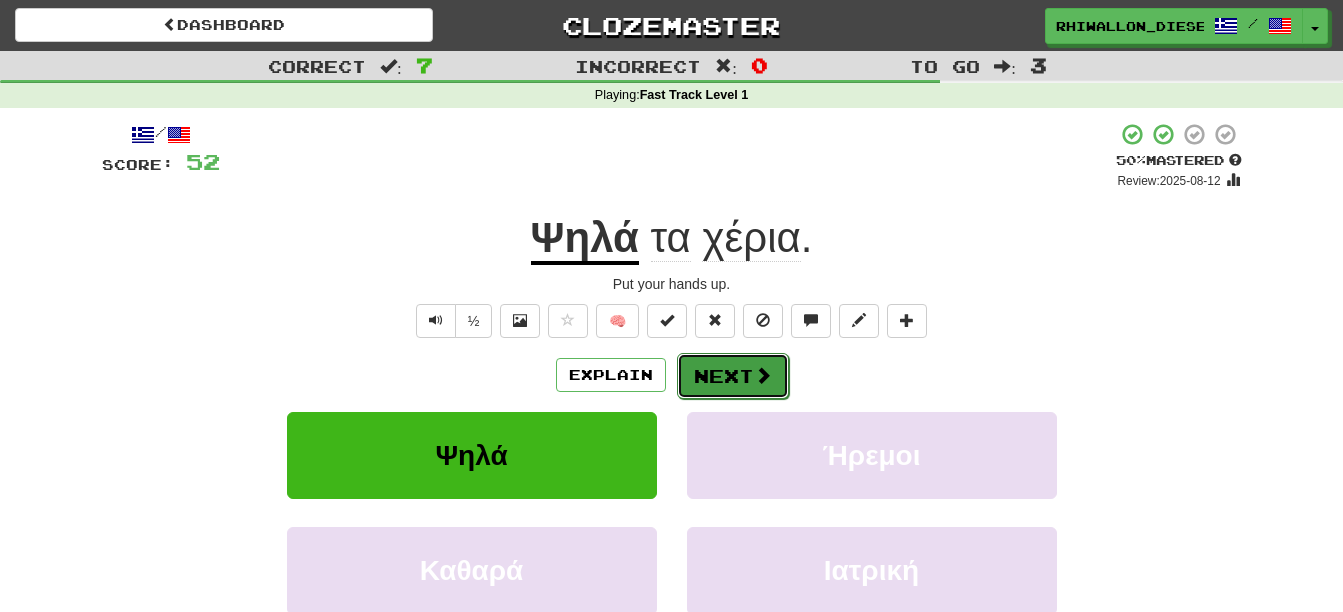 click on "Next" at bounding box center [733, 376] 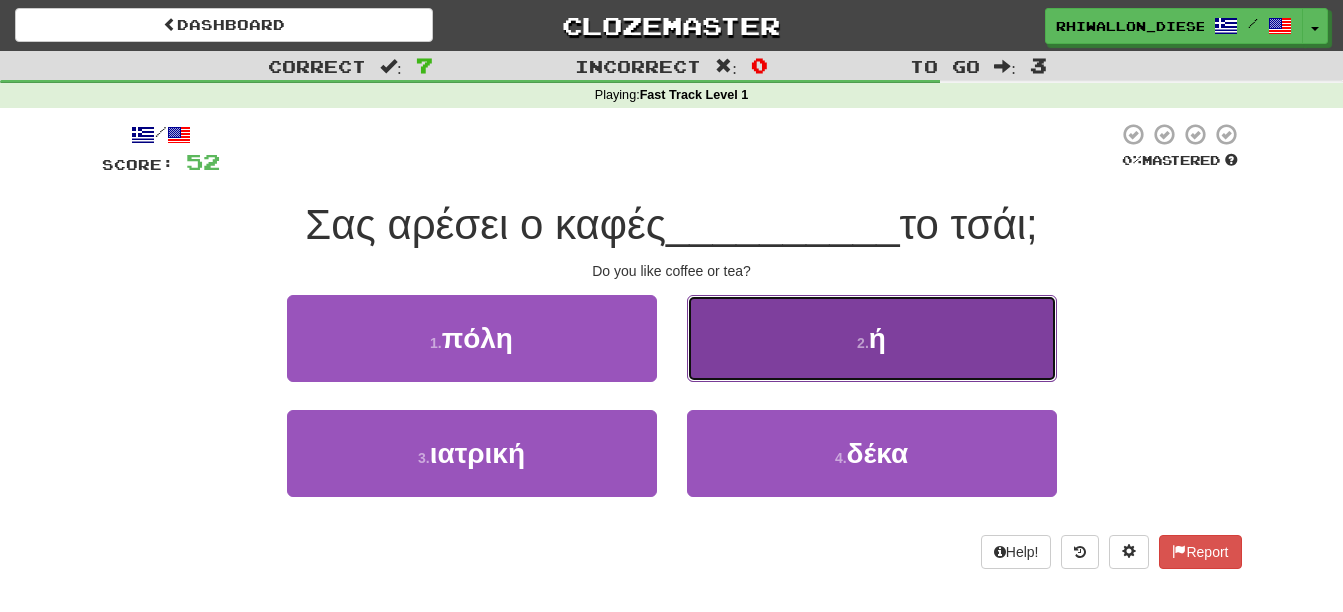 click on "2 . ή" at bounding box center (872, 338) 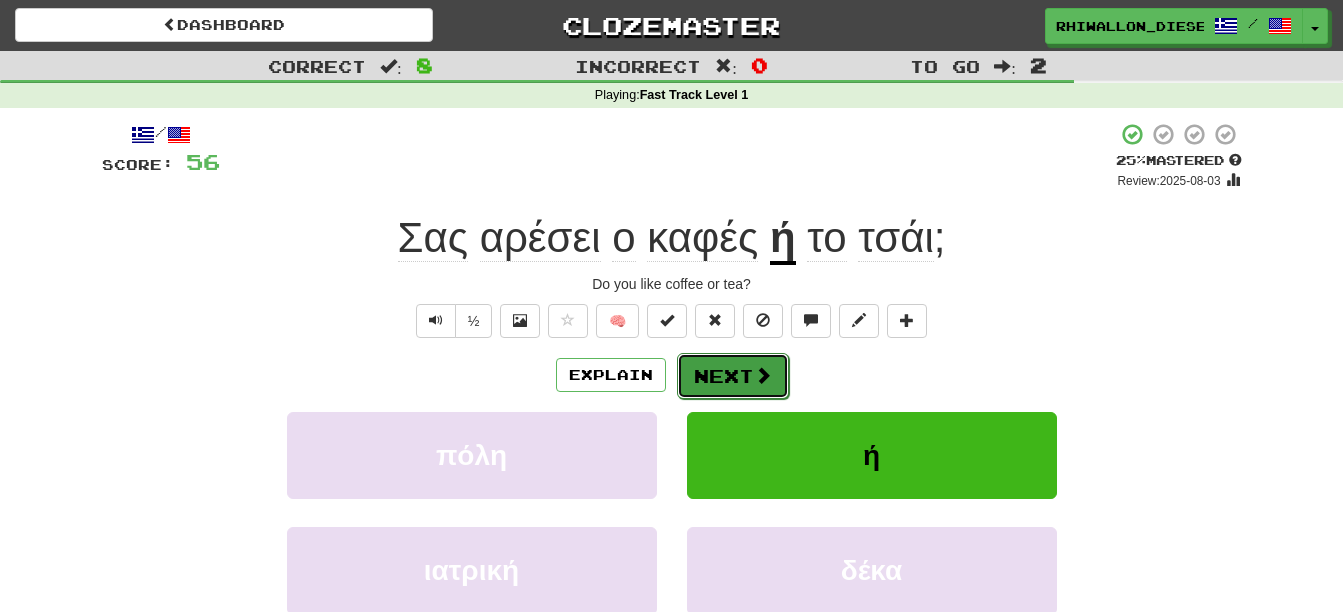 click on "Next" at bounding box center (733, 376) 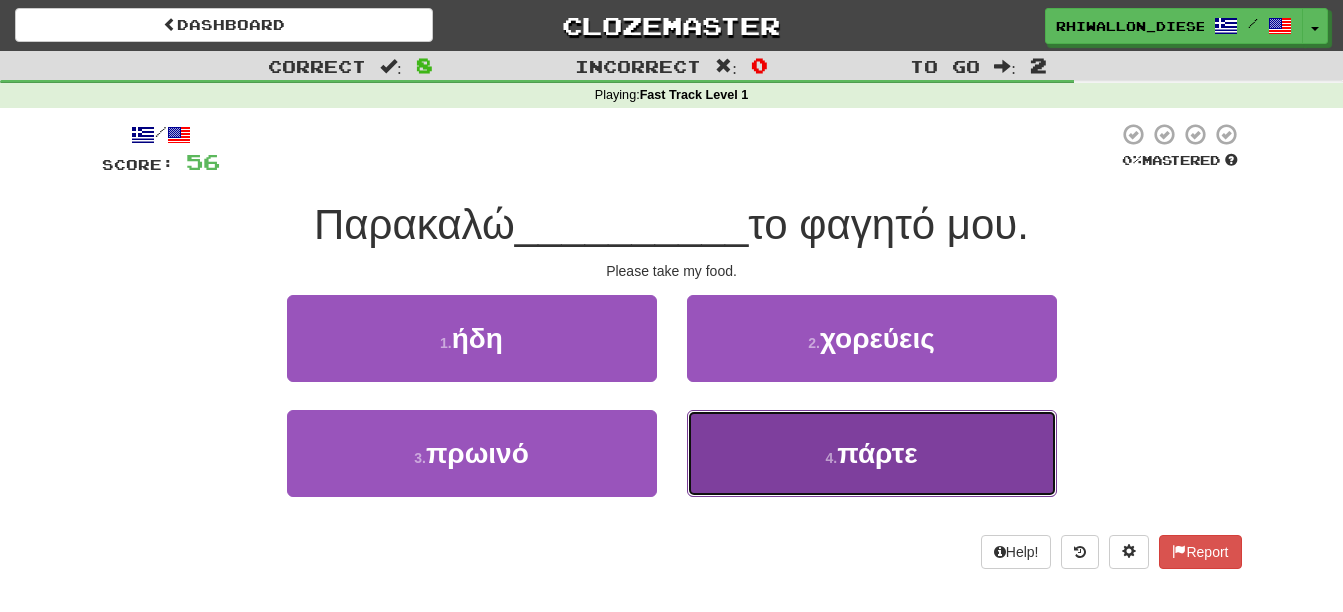 click on "4 . πάρτε" at bounding box center (872, 453) 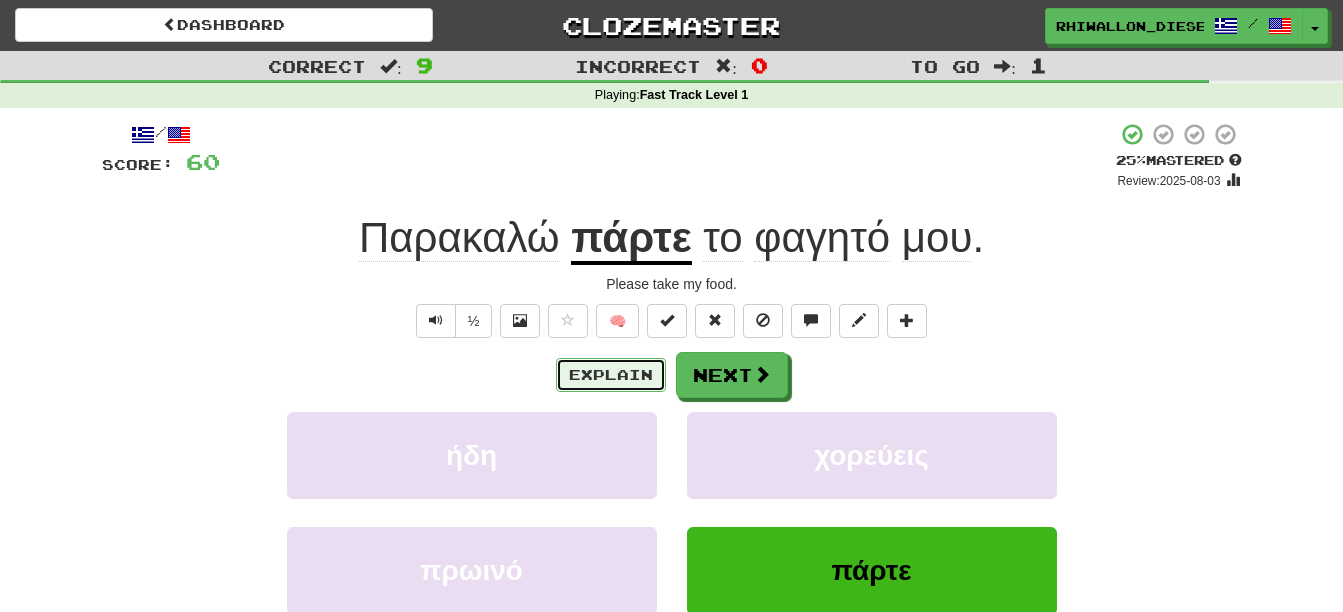 click on "Explain" at bounding box center [611, 375] 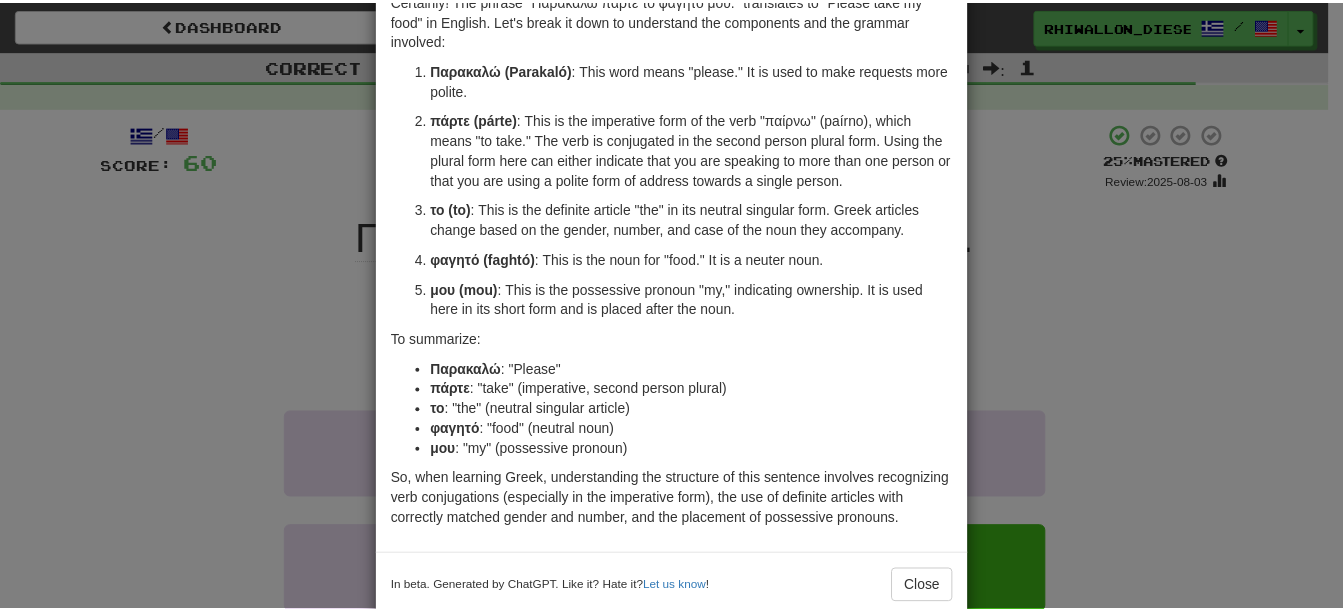 scroll, scrollTop: 146, scrollLeft: 0, axis: vertical 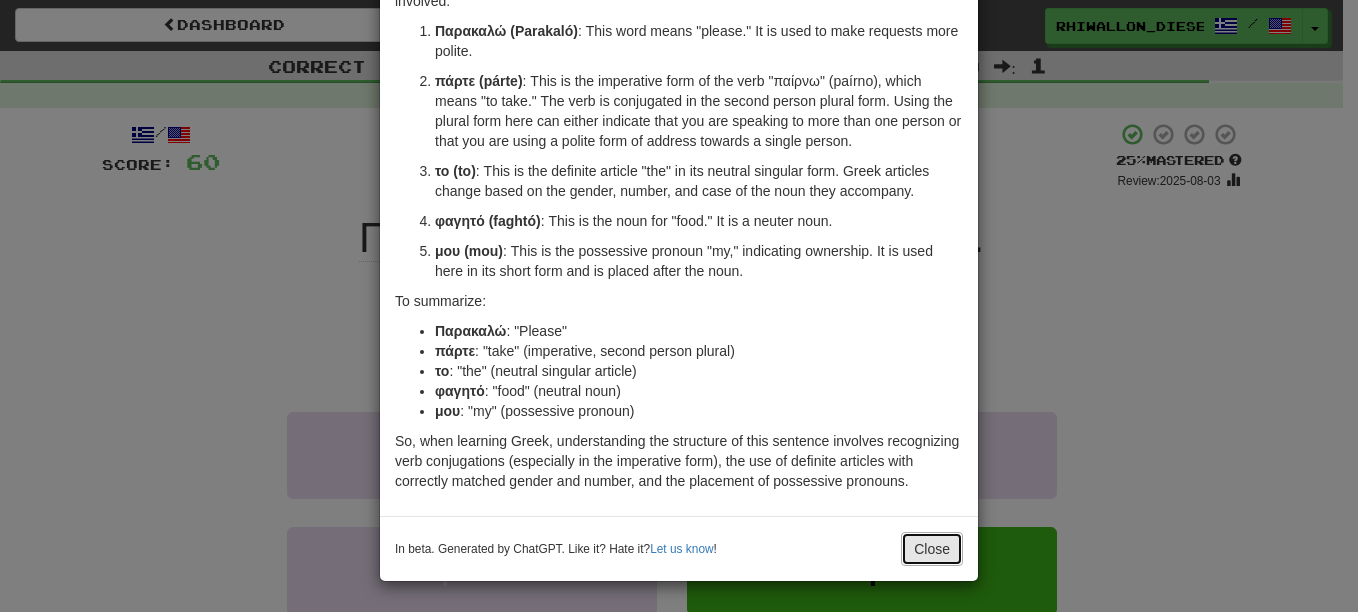 click on "Close" at bounding box center [932, 549] 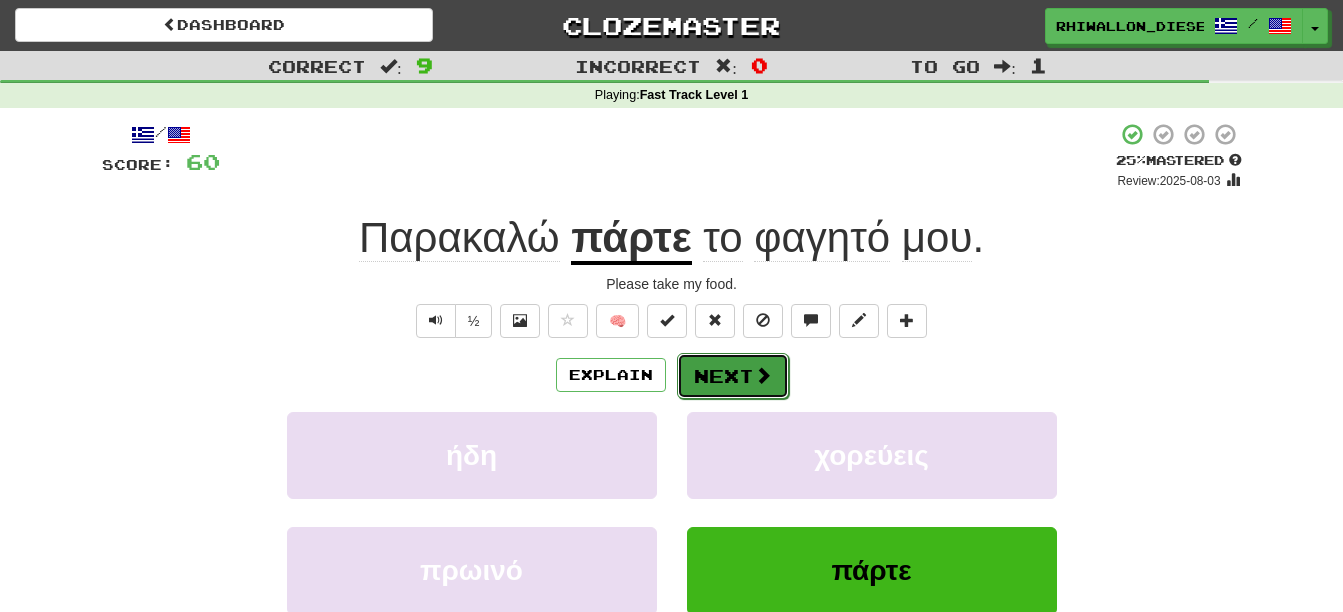 click on "Next" at bounding box center (733, 376) 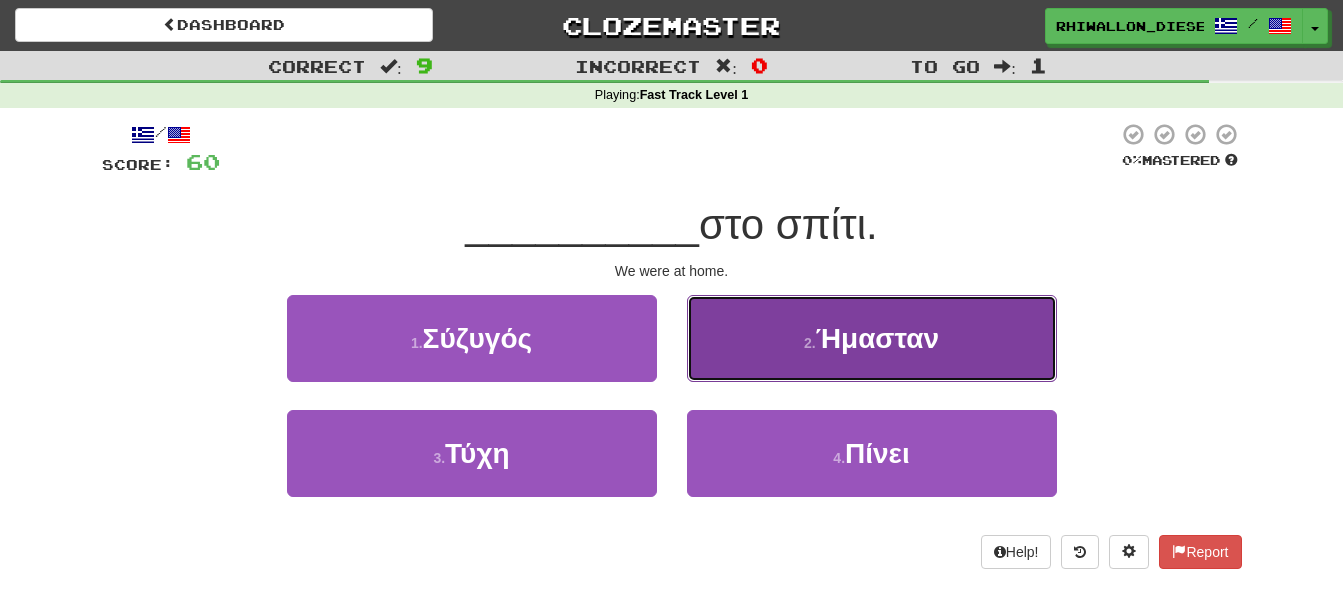 click on "2 .  Ήμασταν" at bounding box center [872, 338] 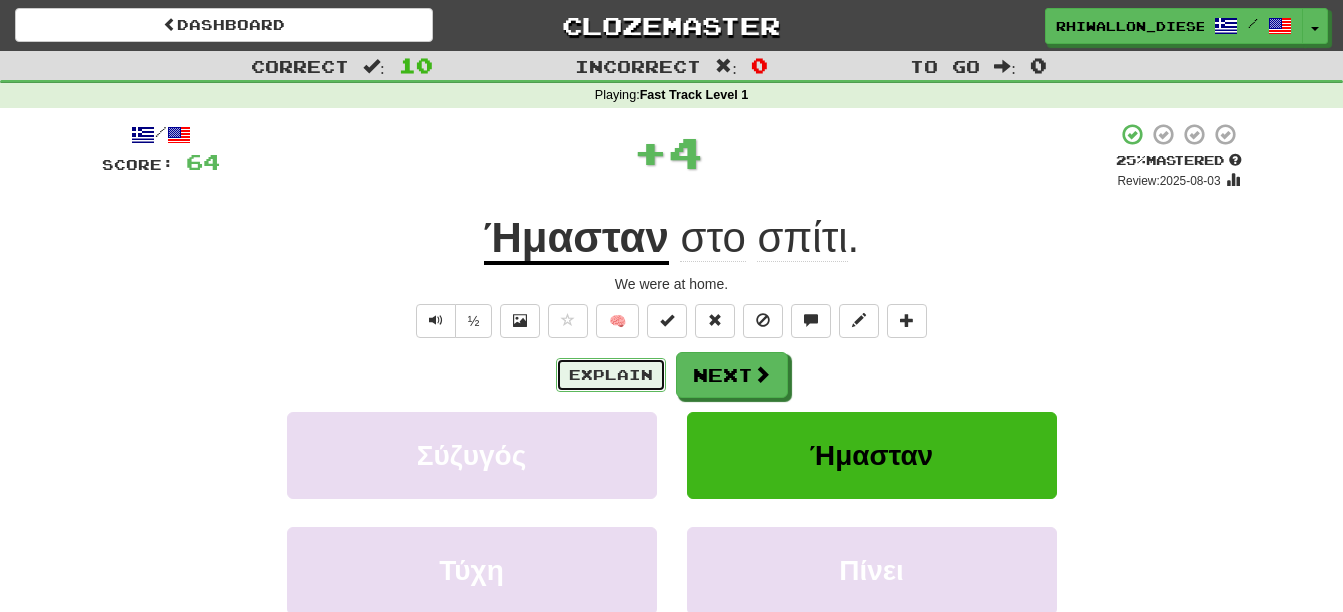 click on "Explain" at bounding box center [611, 375] 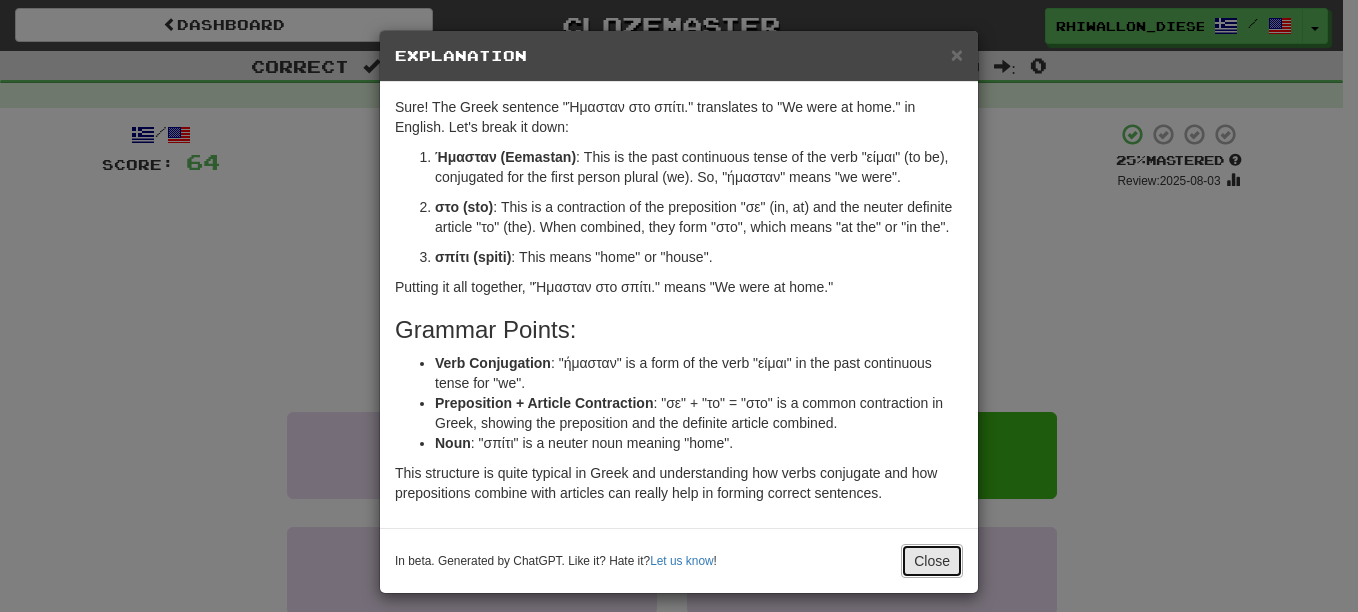 click on "Close" at bounding box center (932, 561) 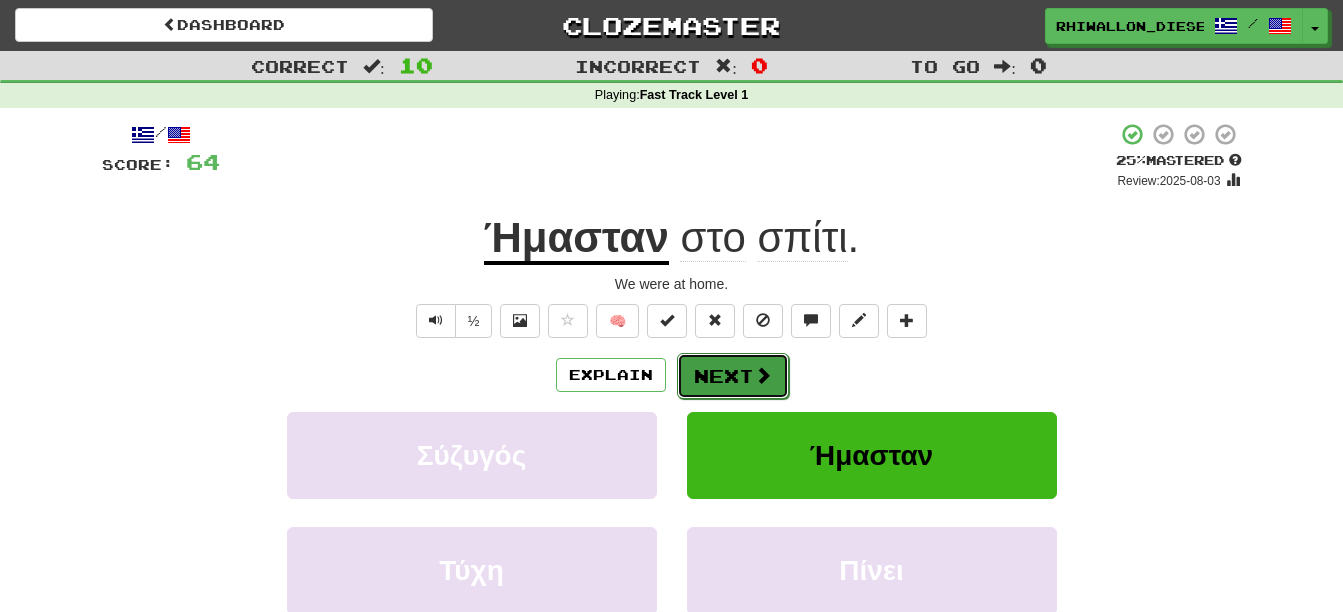 click on "Next" at bounding box center [733, 376] 